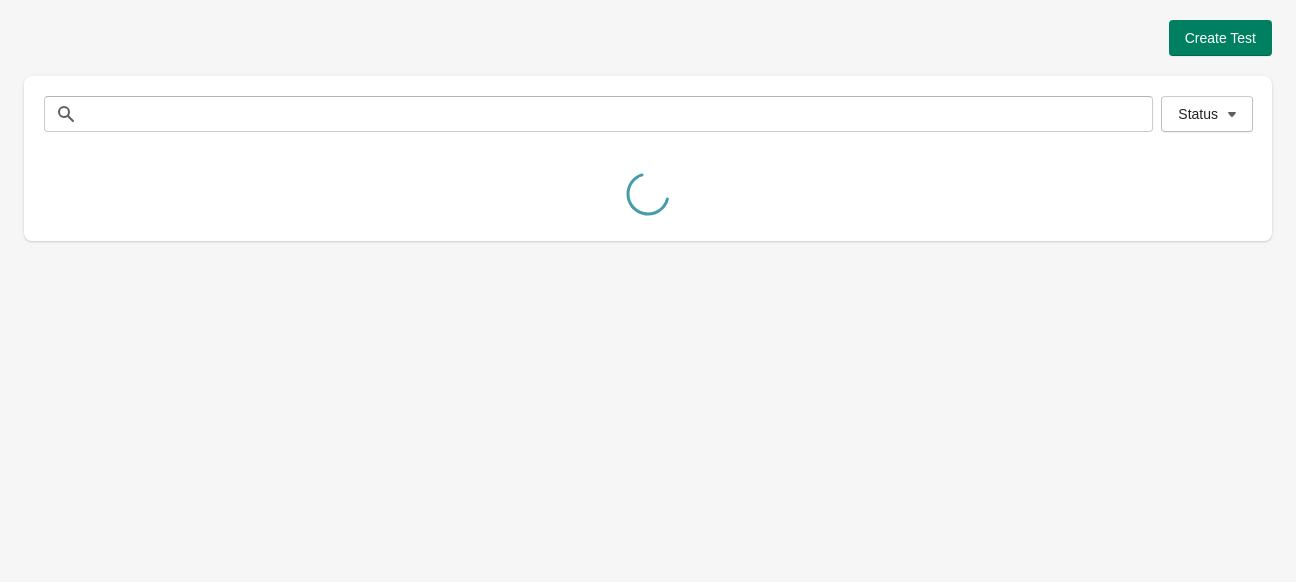 scroll, scrollTop: 0, scrollLeft: 0, axis: both 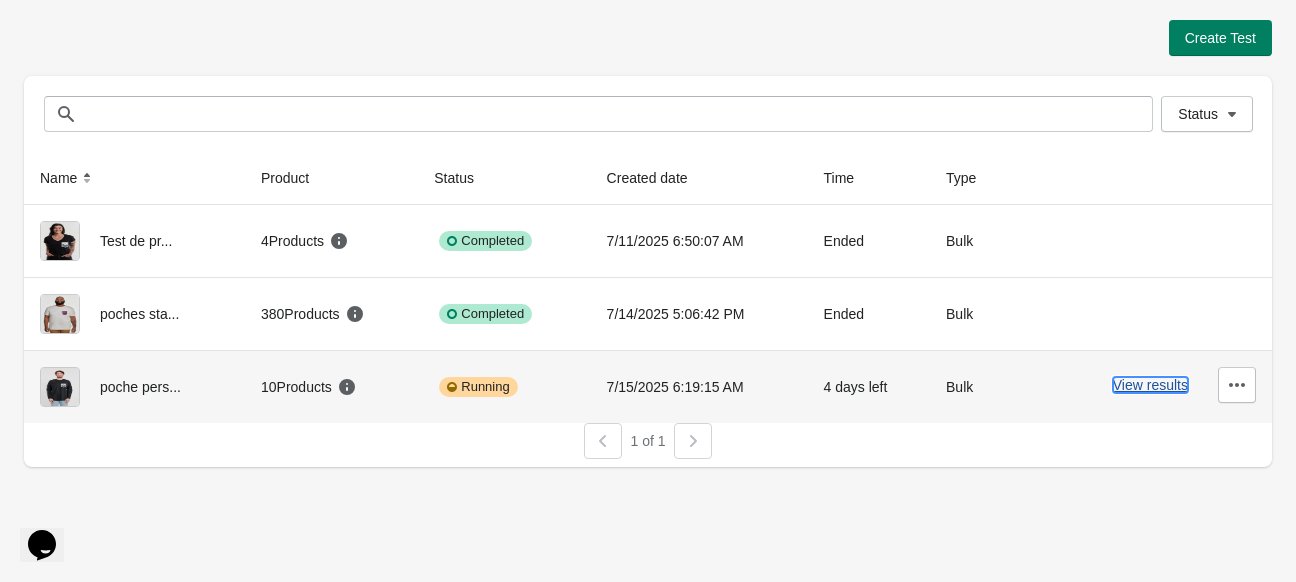 click on "View results" at bounding box center (1150, 385) 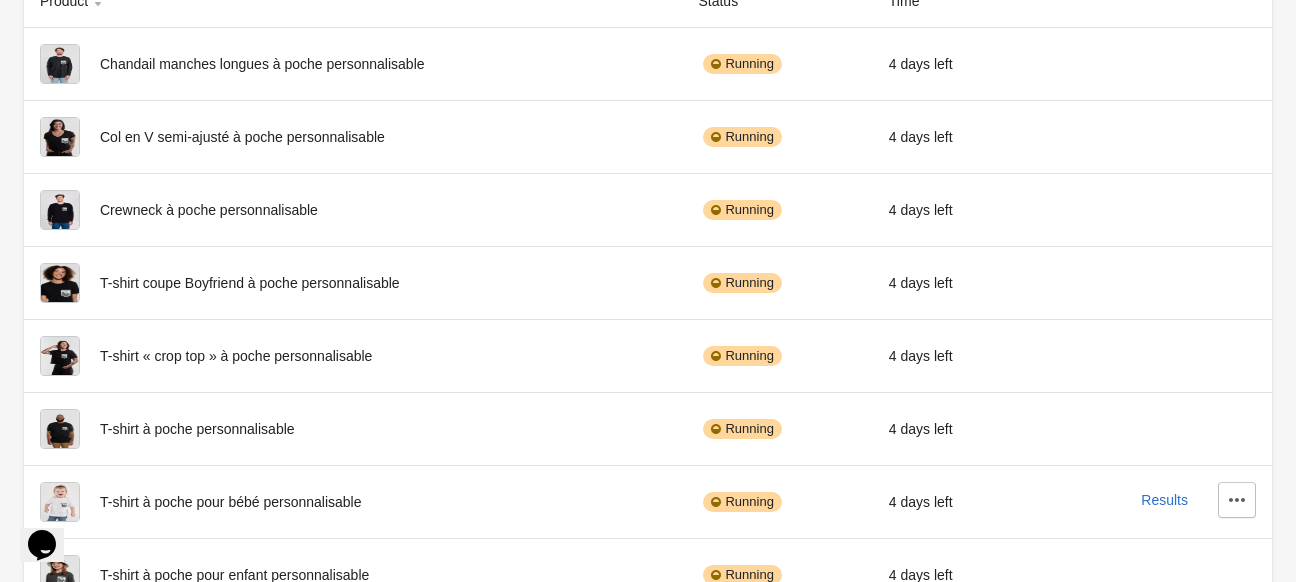 scroll, scrollTop: 392, scrollLeft: 0, axis: vertical 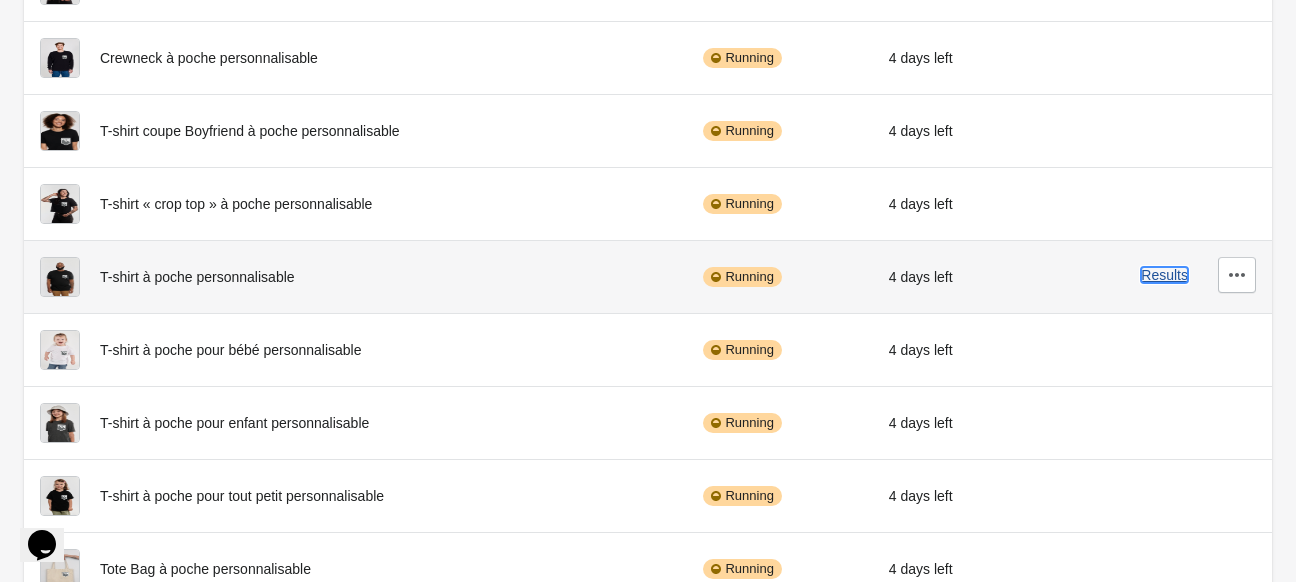 click on "Results" at bounding box center [1164, 275] 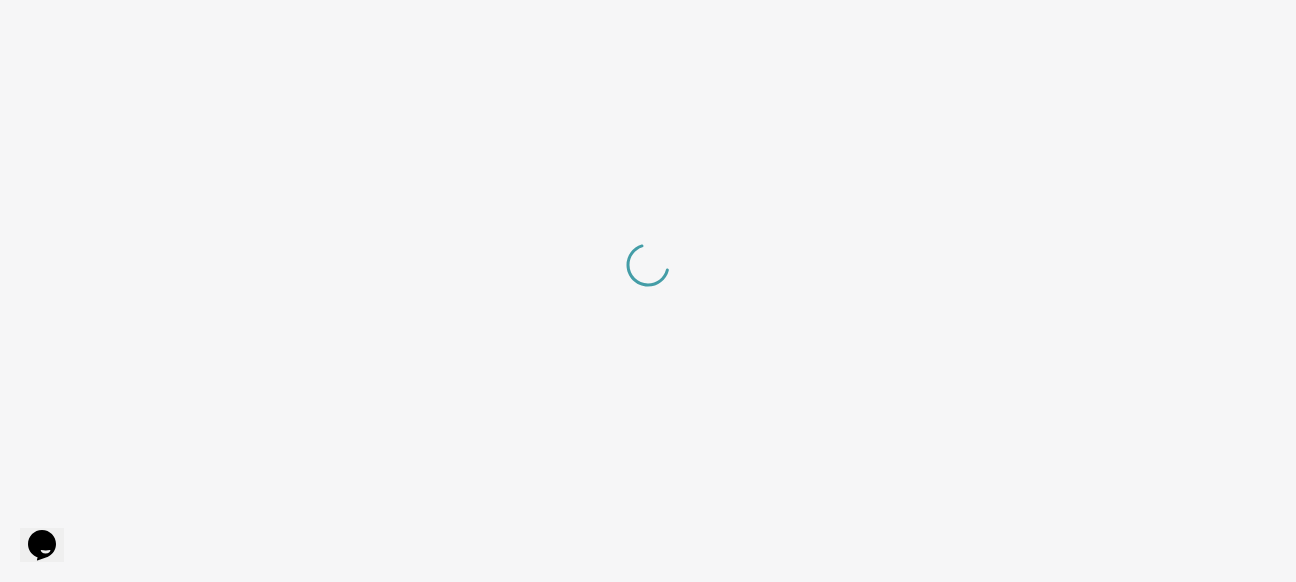 scroll, scrollTop: 0, scrollLeft: 0, axis: both 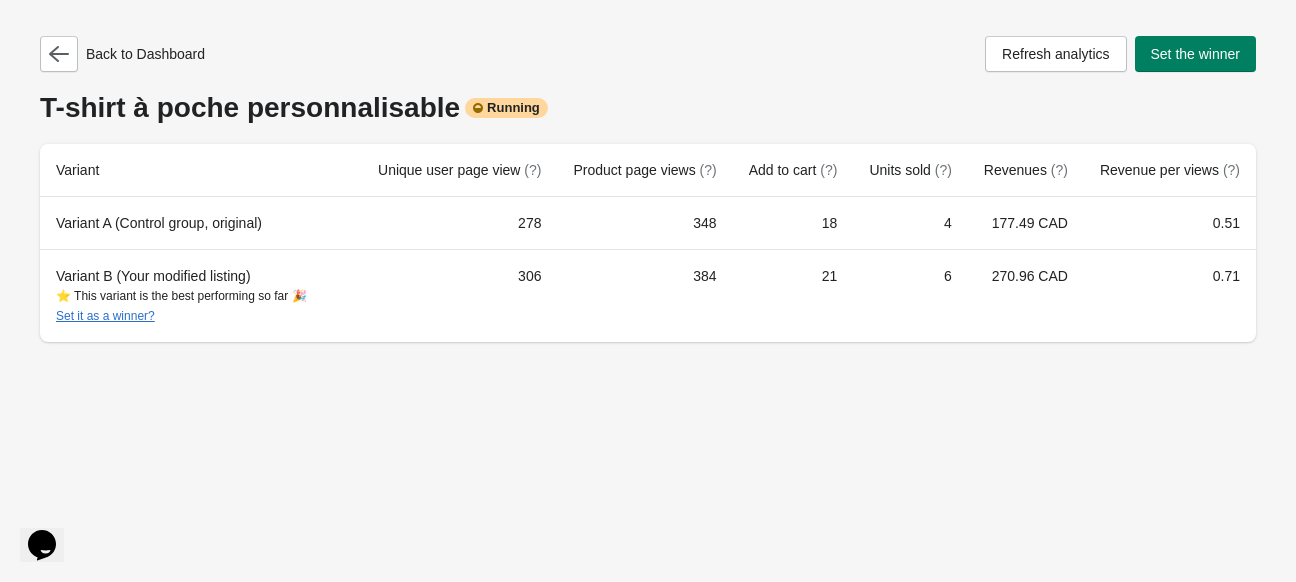 click on "0.71" at bounding box center [1170, 295] 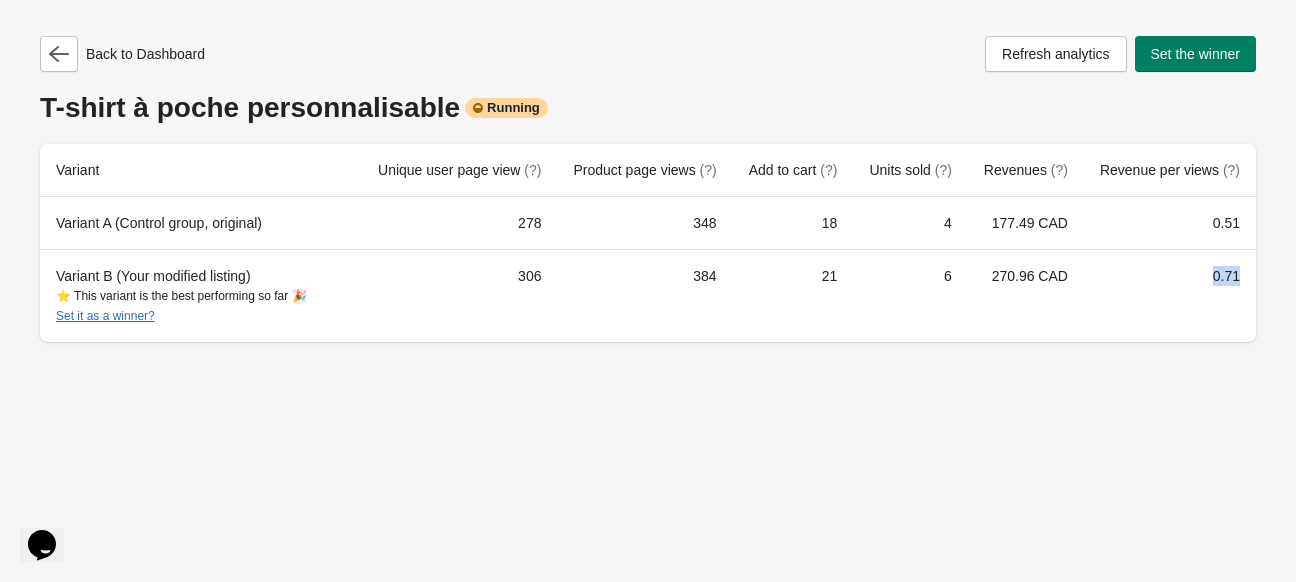 click on "0.71" at bounding box center [1170, 295] 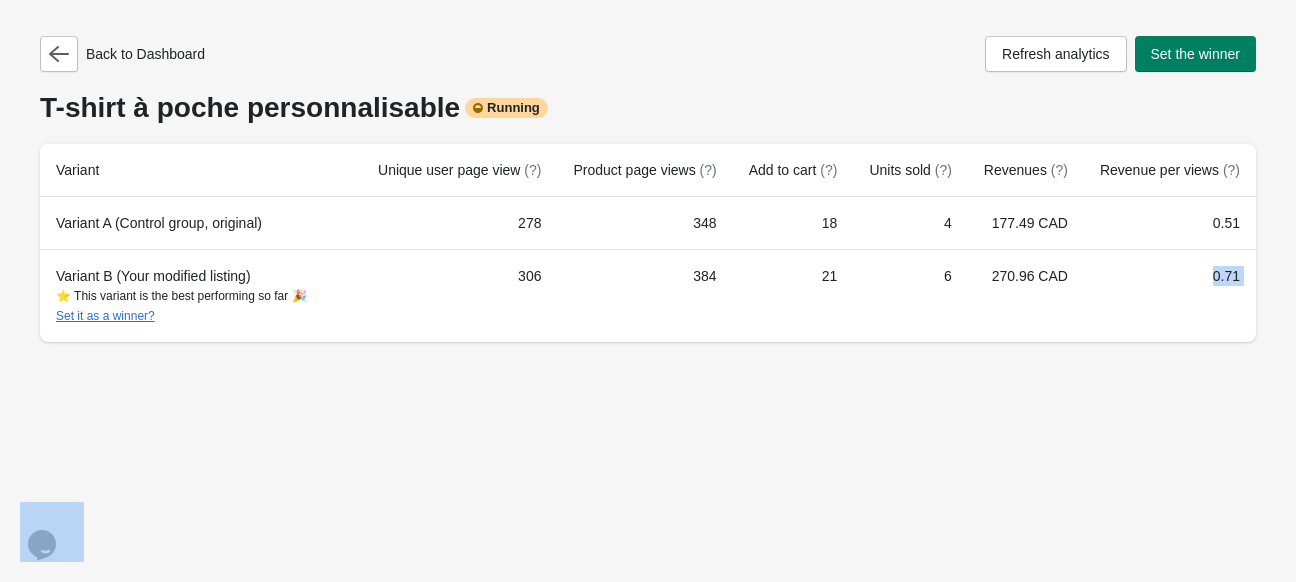 click on "0.71" at bounding box center (1170, 295) 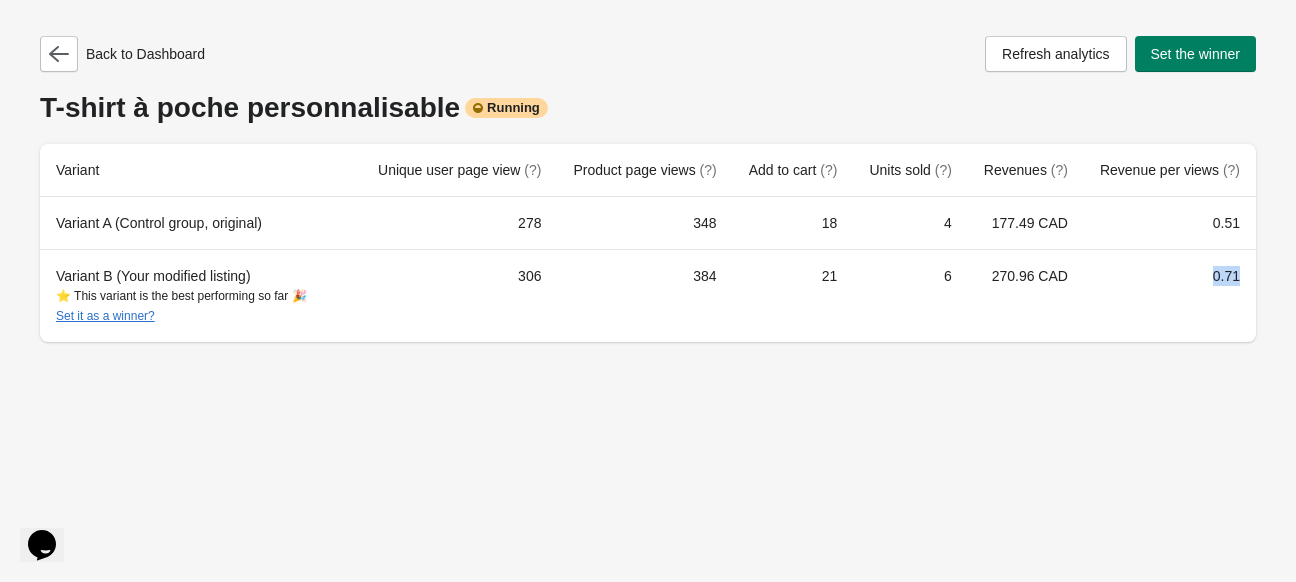 click on "0.71" at bounding box center (1170, 295) 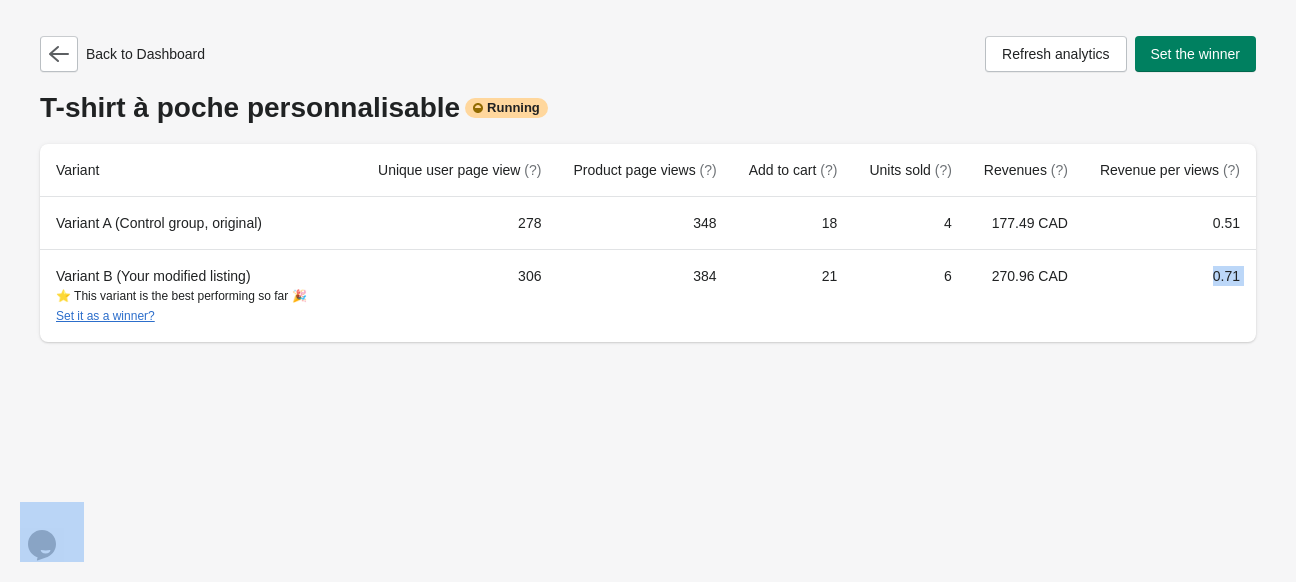 click on "0.71" at bounding box center [1170, 295] 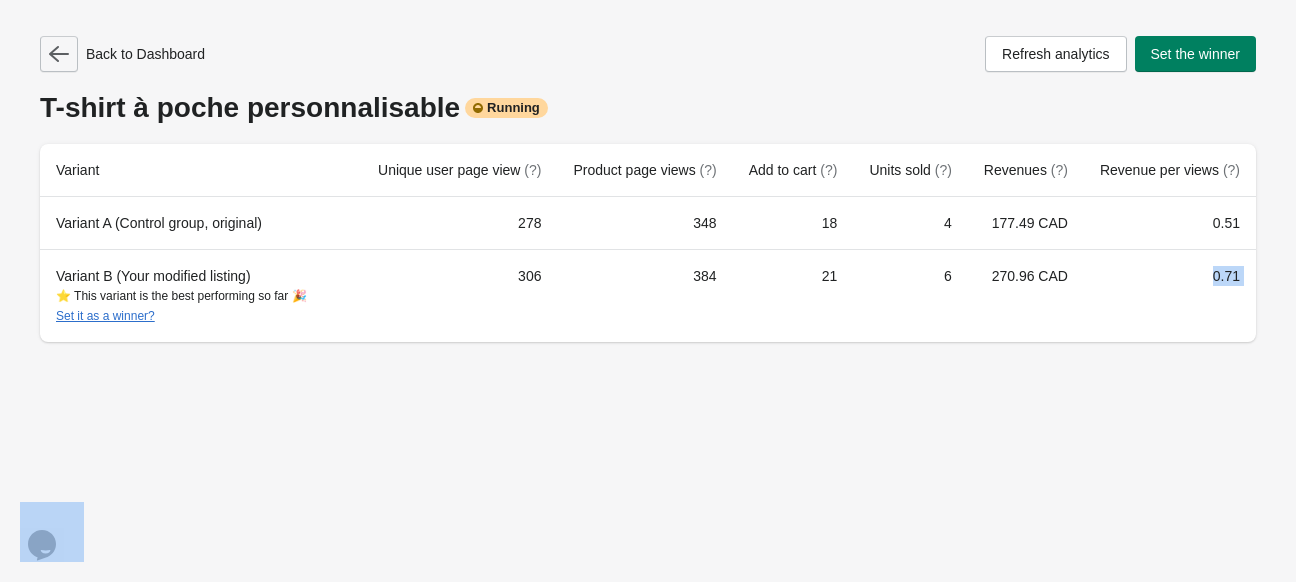 click 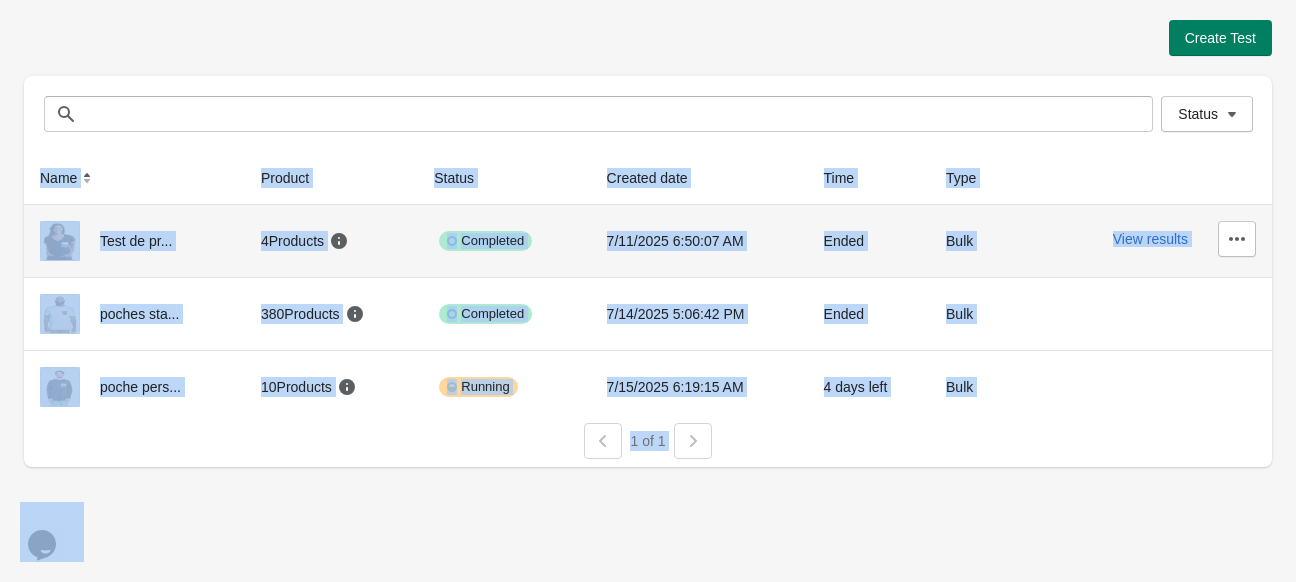 click on "View results" at bounding box center (1153, 239) 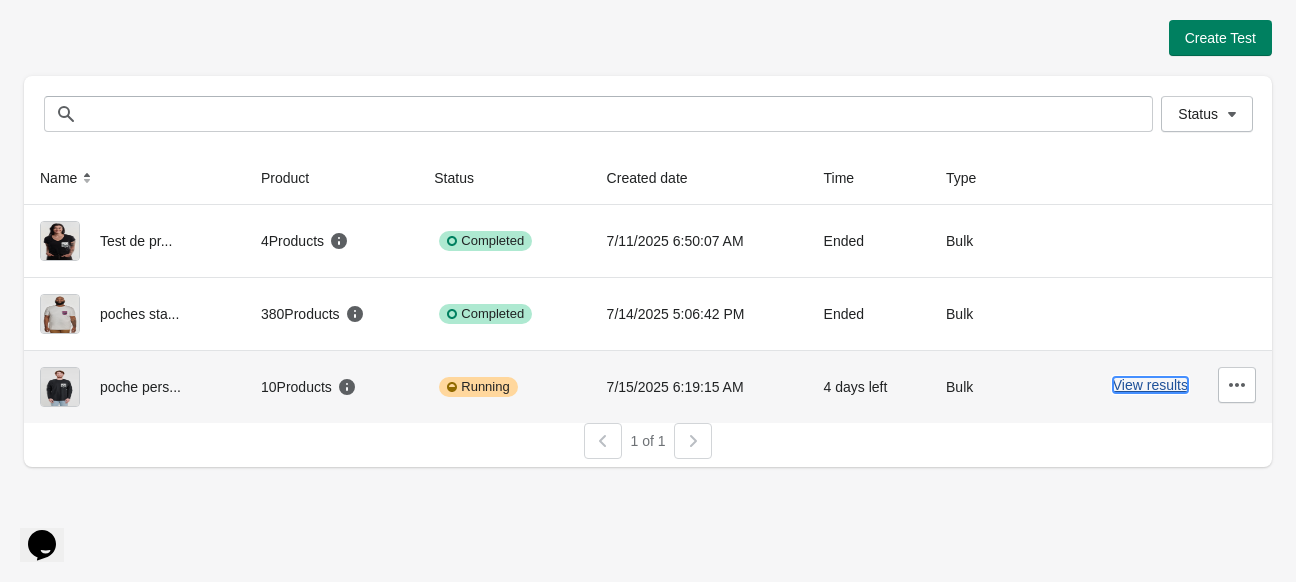 click on "View results" at bounding box center [1150, 385] 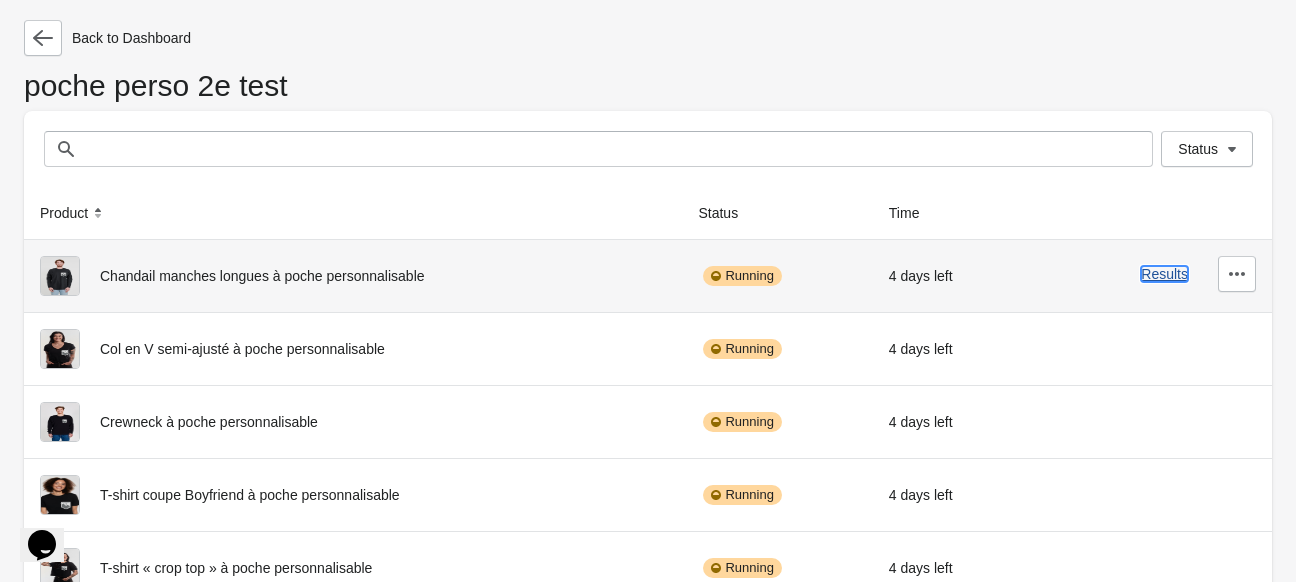 click on "Results" at bounding box center (1164, 274) 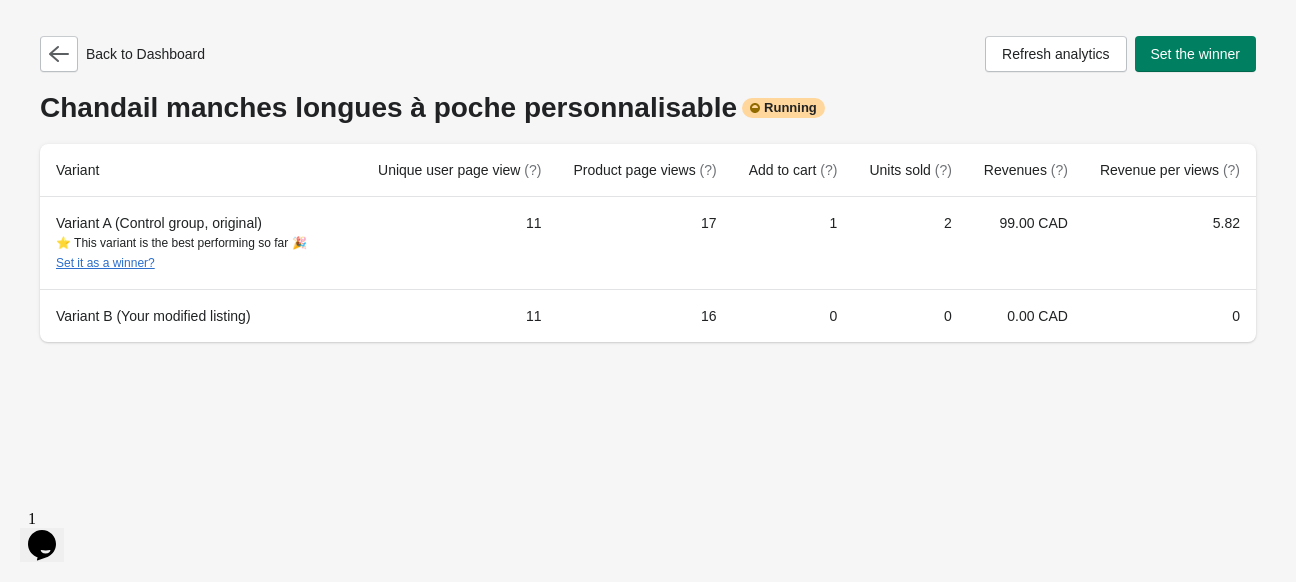 scroll, scrollTop: 0, scrollLeft: 0, axis: both 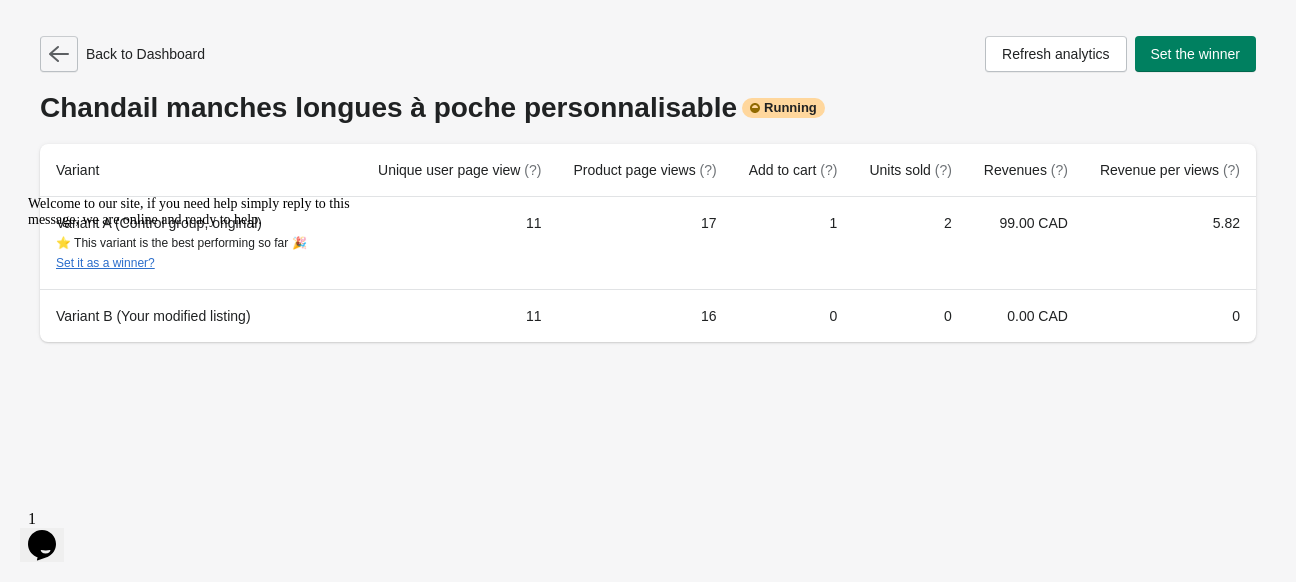 click at bounding box center (59, 54) 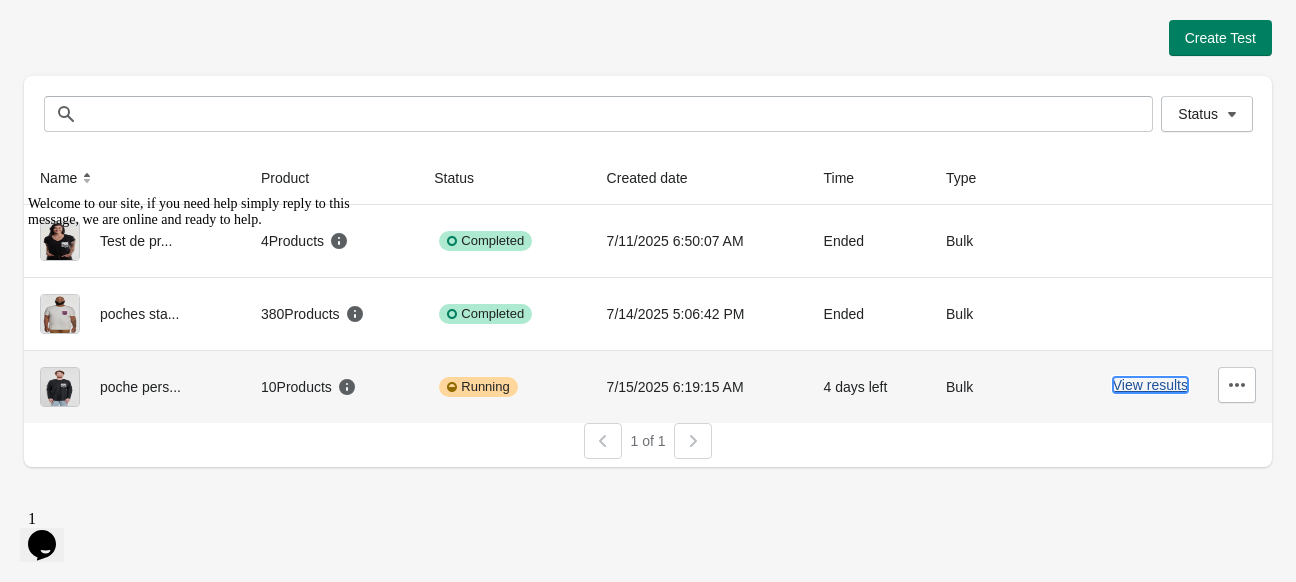 click on "View results" at bounding box center (1150, 385) 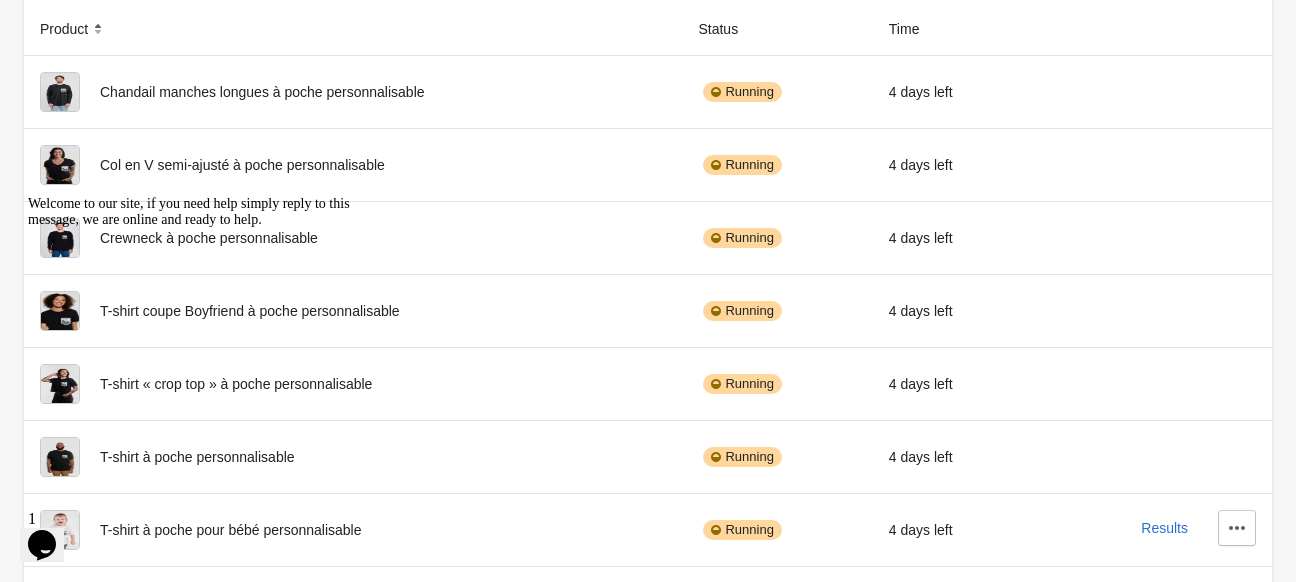 scroll, scrollTop: 392, scrollLeft: 0, axis: vertical 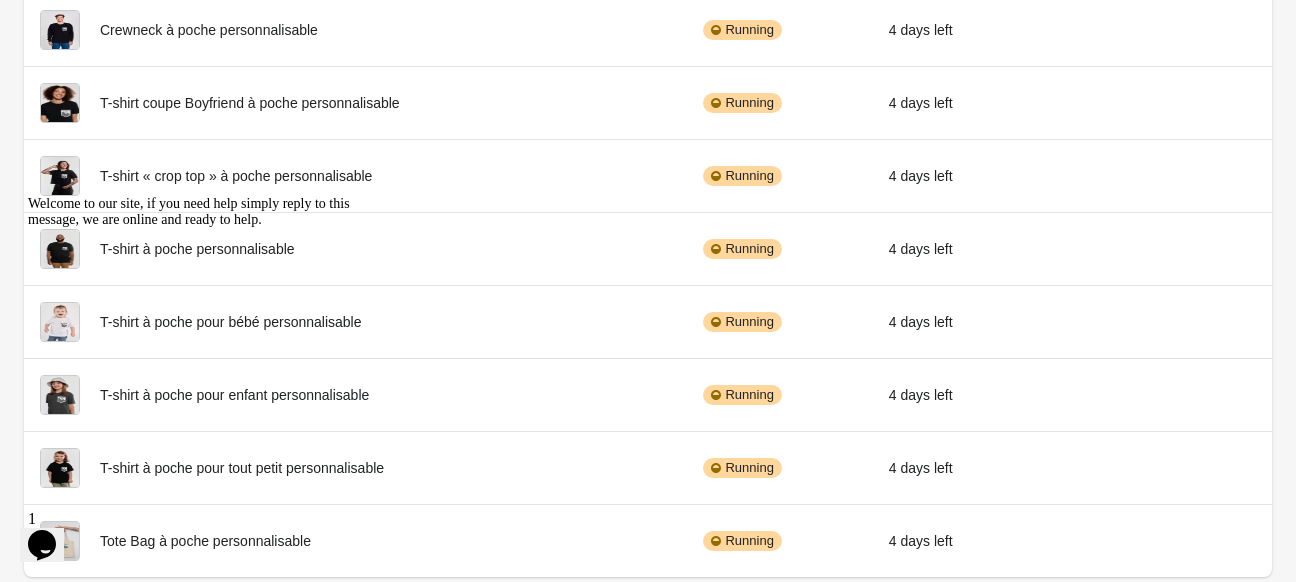 click at bounding box center (28, 196) 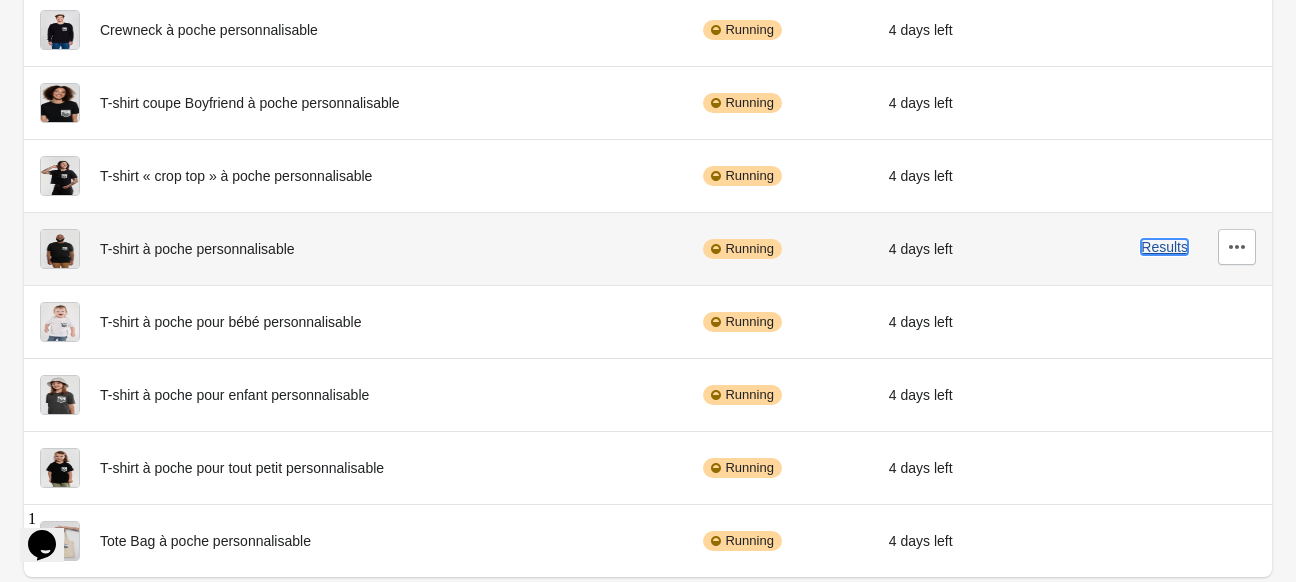 click on "Results" at bounding box center (1164, 247) 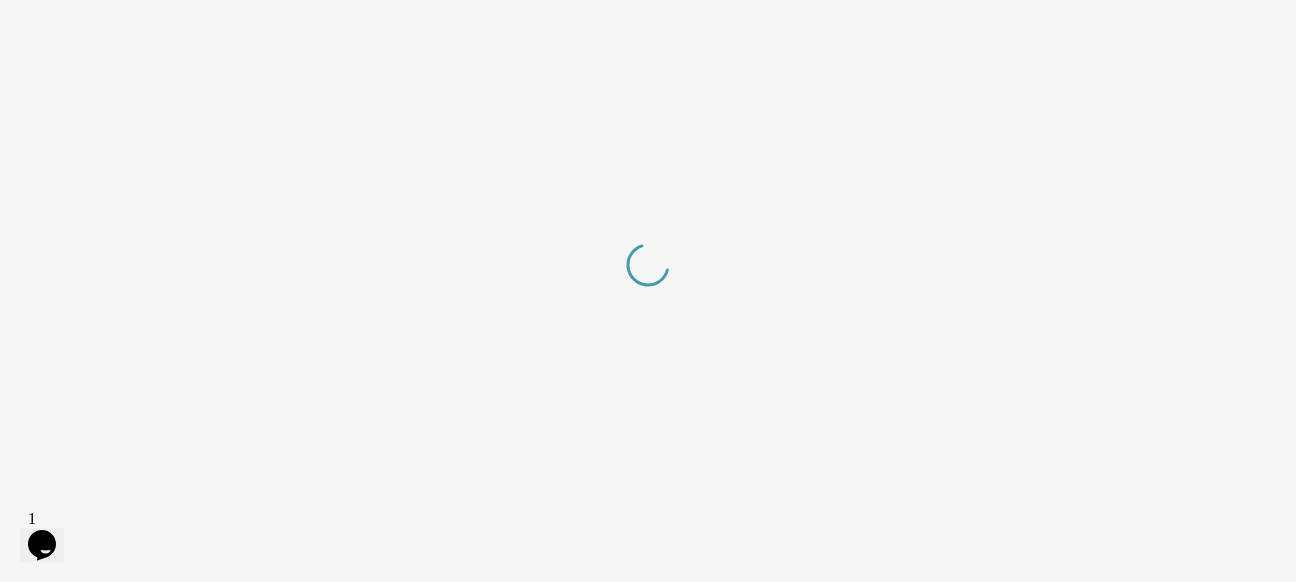 scroll, scrollTop: 0, scrollLeft: 0, axis: both 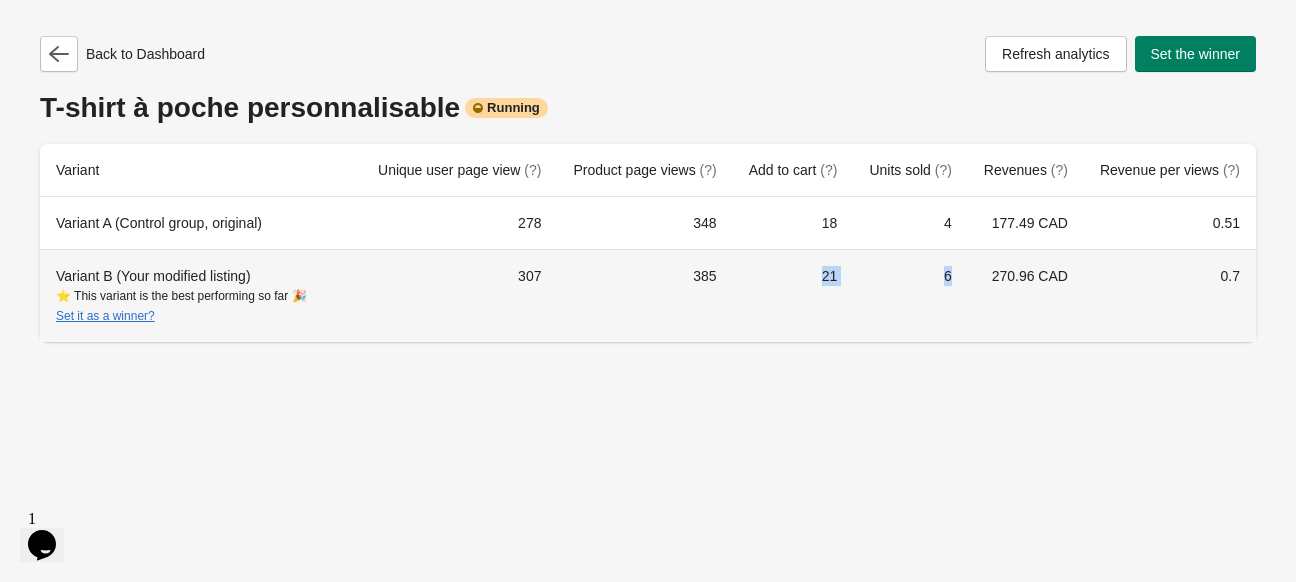 drag, startPoint x: 962, startPoint y: 277, endPoint x: 799, endPoint y: 272, distance: 163.07668 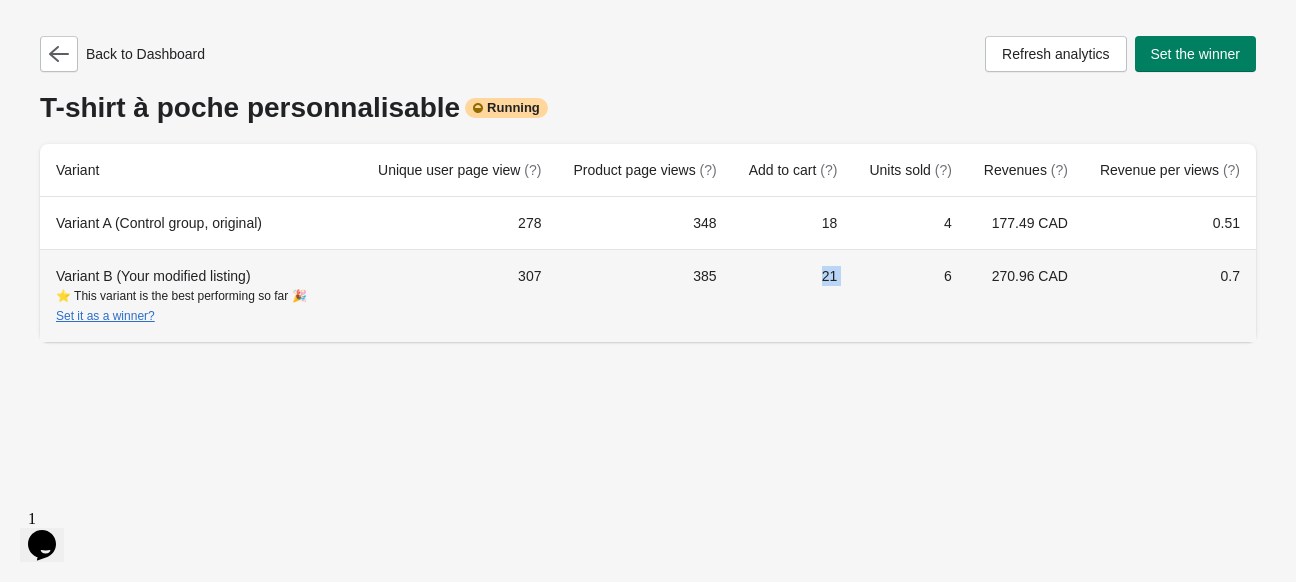 drag, startPoint x: 947, startPoint y: 275, endPoint x: 831, endPoint y: 262, distance: 116.72617 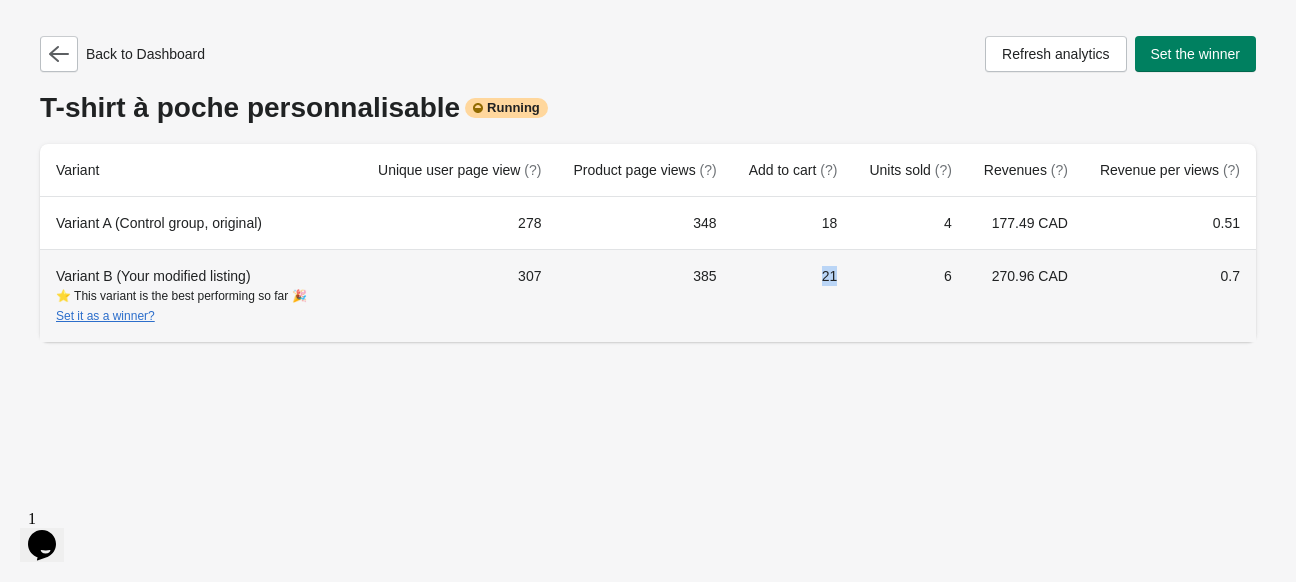 click on "21" at bounding box center (793, 295) 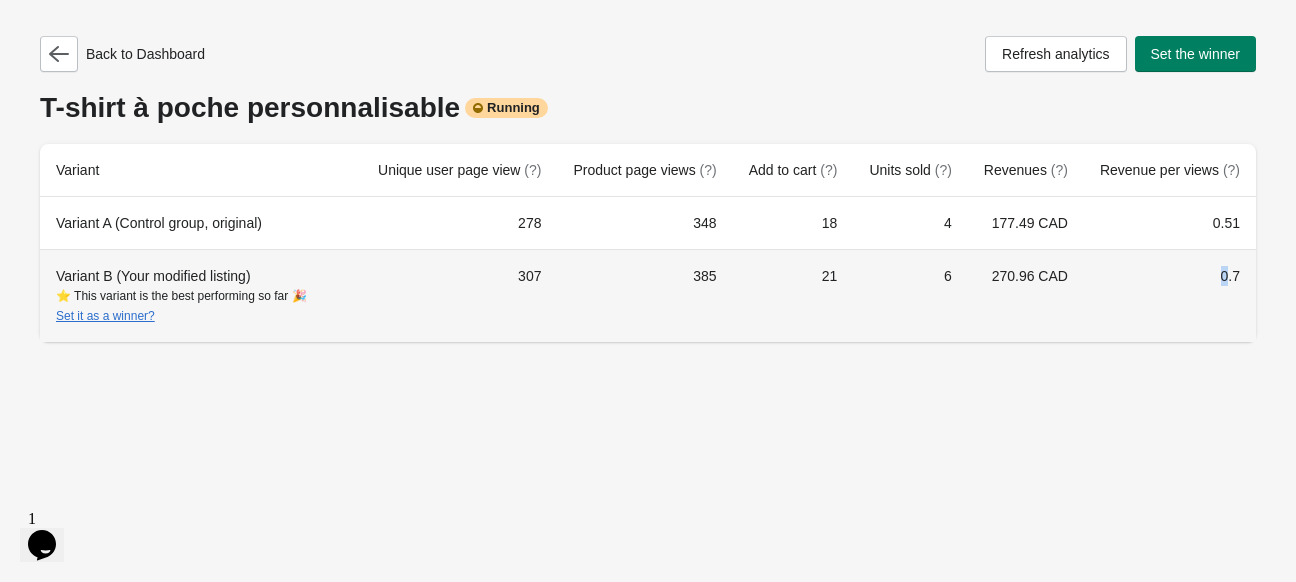 click on "0.7" at bounding box center [1170, 295] 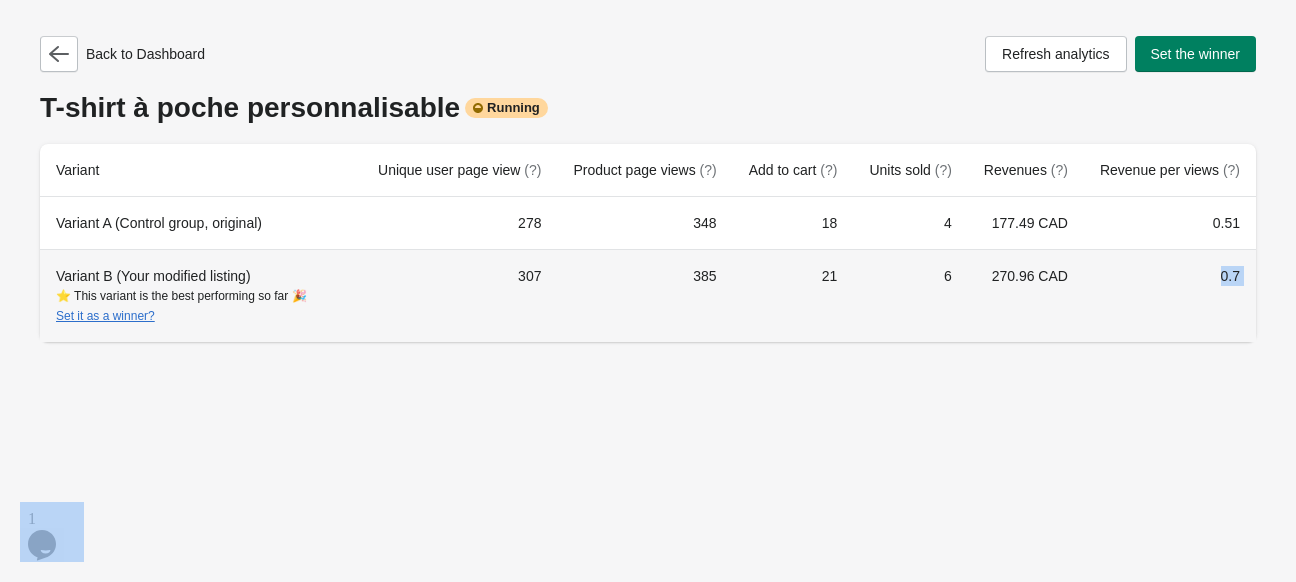 click on "0.7" at bounding box center (1170, 295) 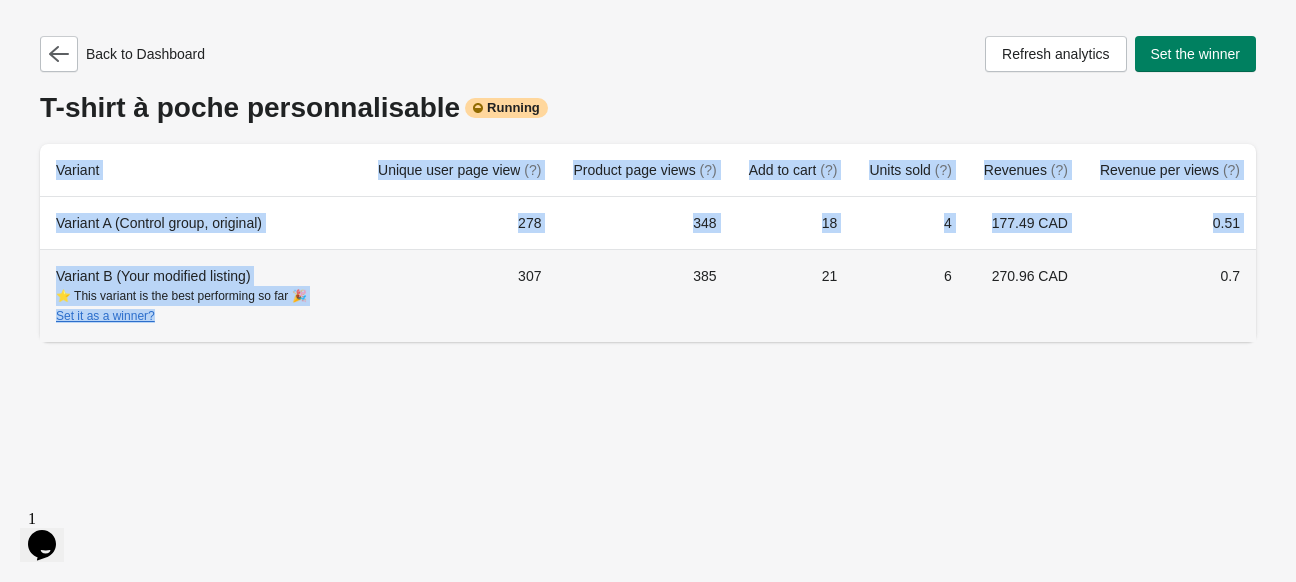 drag, startPoint x: 1257, startPoint y: 273, endPoint x: 426, endPoint y: 278, distance: 831.015 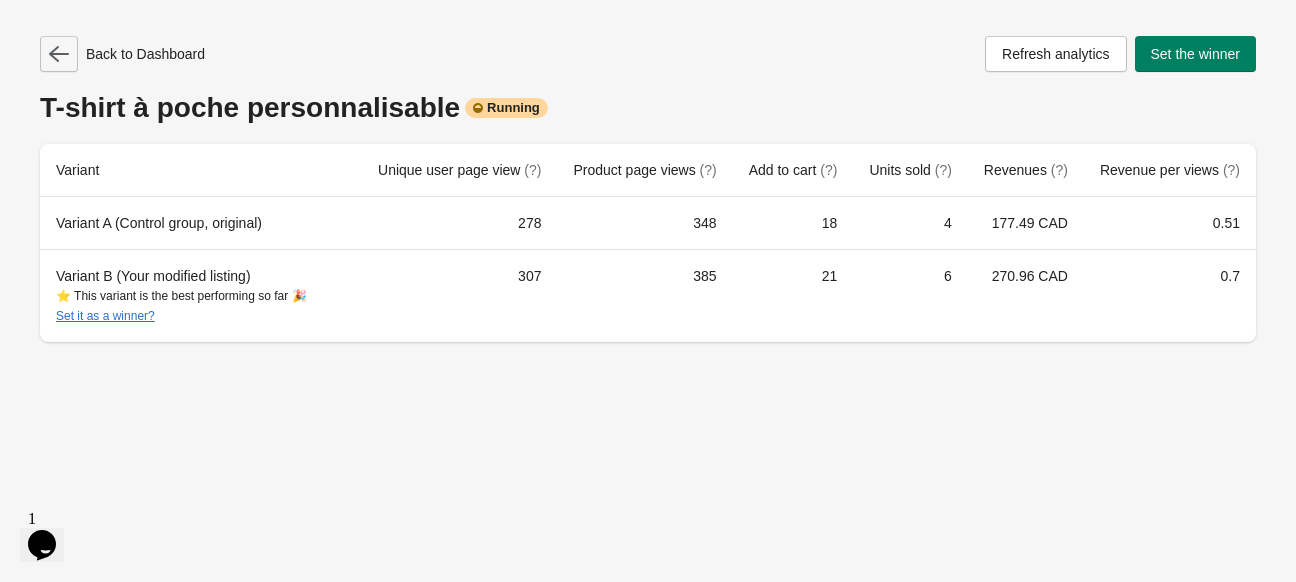 click 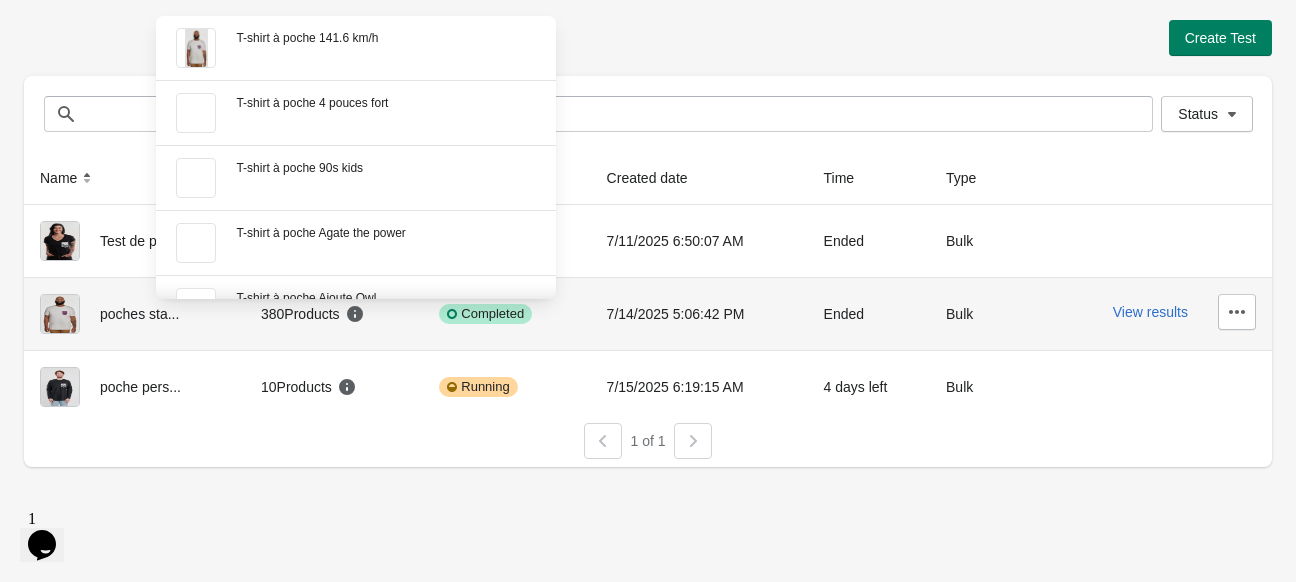 drag, startPoint x: 253, startPoint y: 308, endPoint x: 348, endPoint y: 309, distance: 95.005264 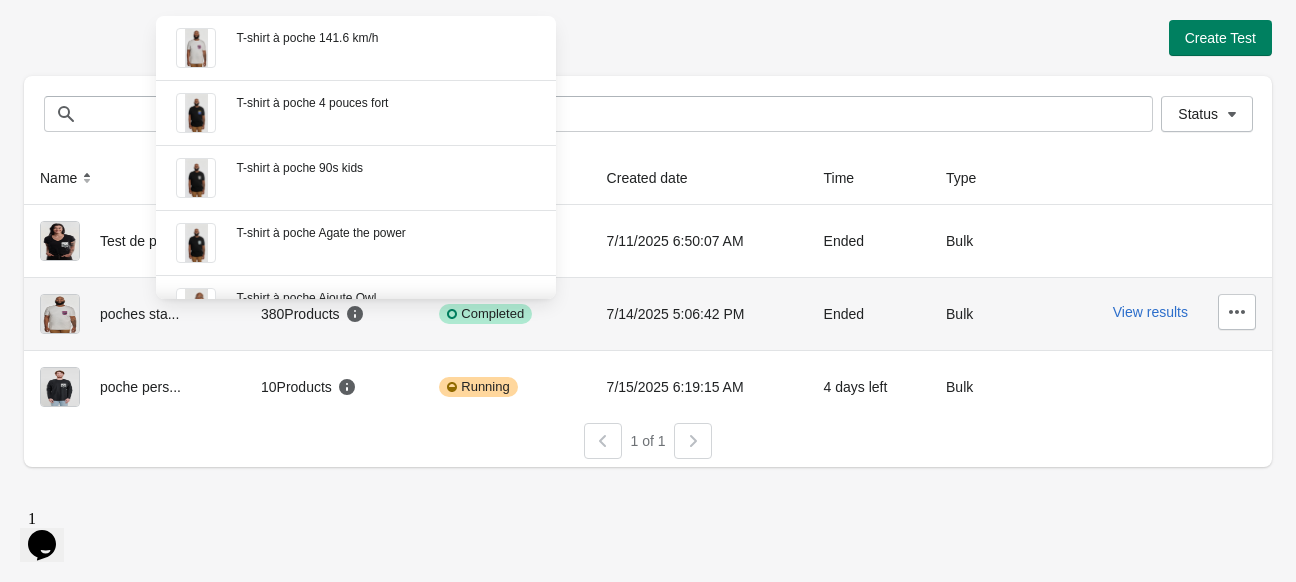 click on "380  Products" at bounding box center (331, 313) 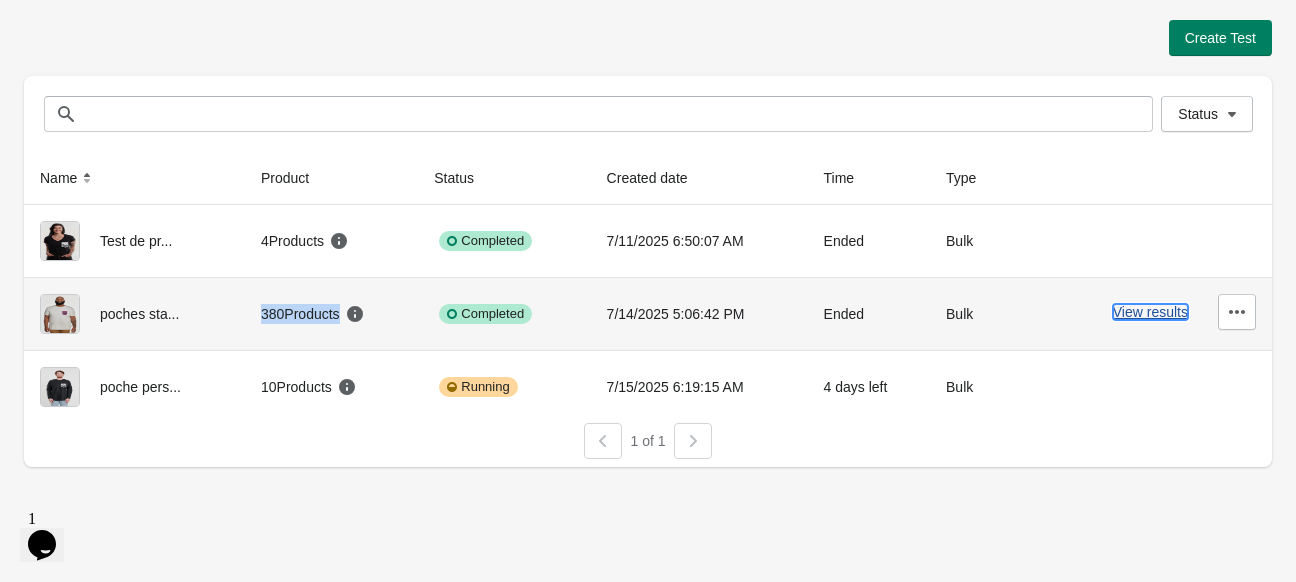 click on "View results" at bounding box center [1150, 312] 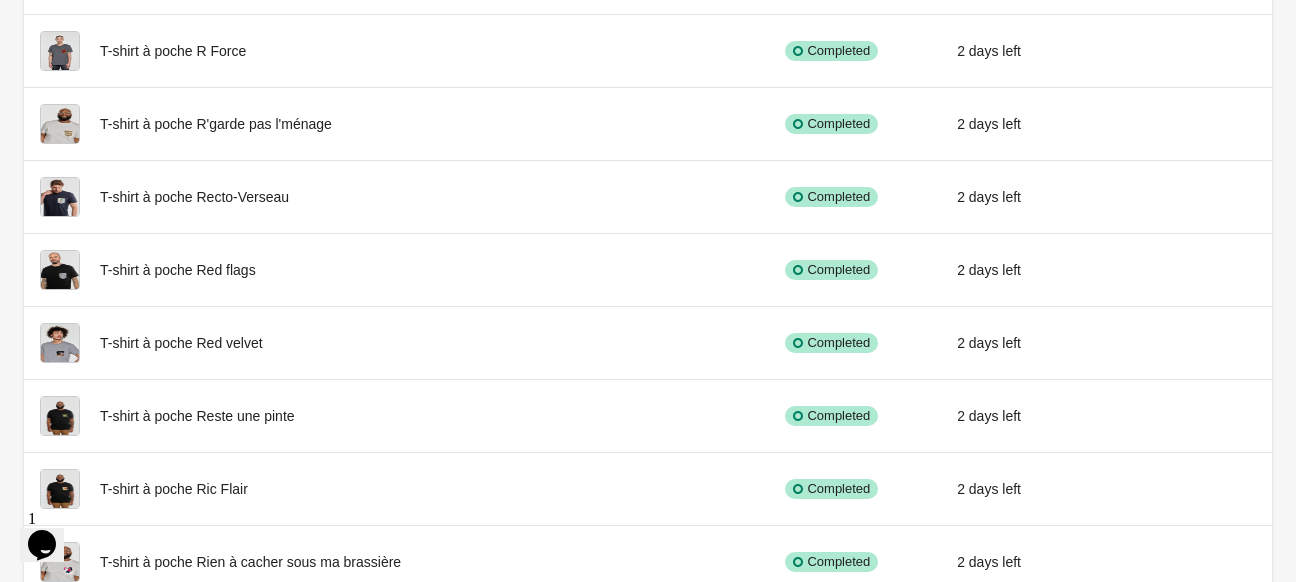scroll, scrollTop: 22716, scrollLeft: 0, axis: vertical 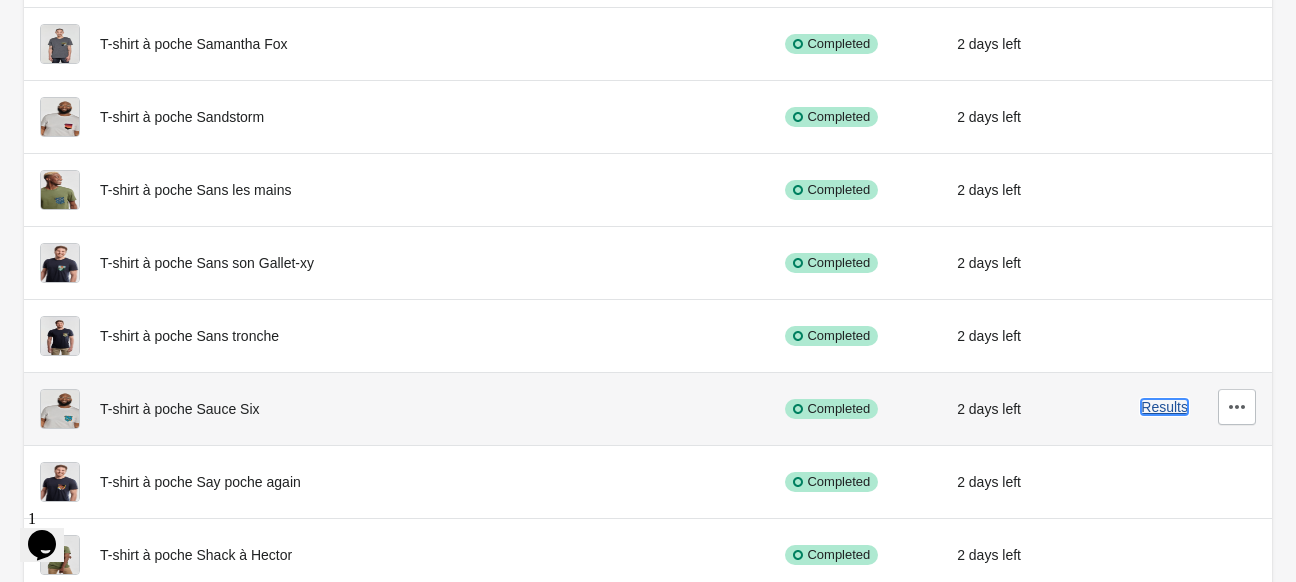 click on "Results" at bounding box center (1164, 407) 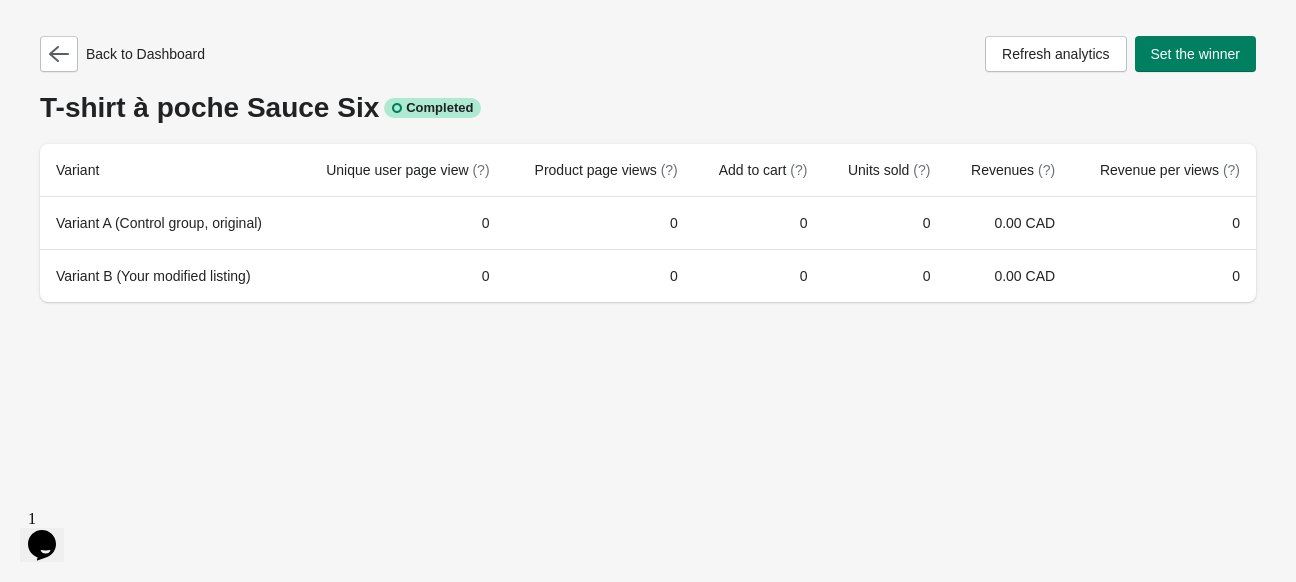 scroll, scrollTop: 0, scrollLeft: 0, axis: both 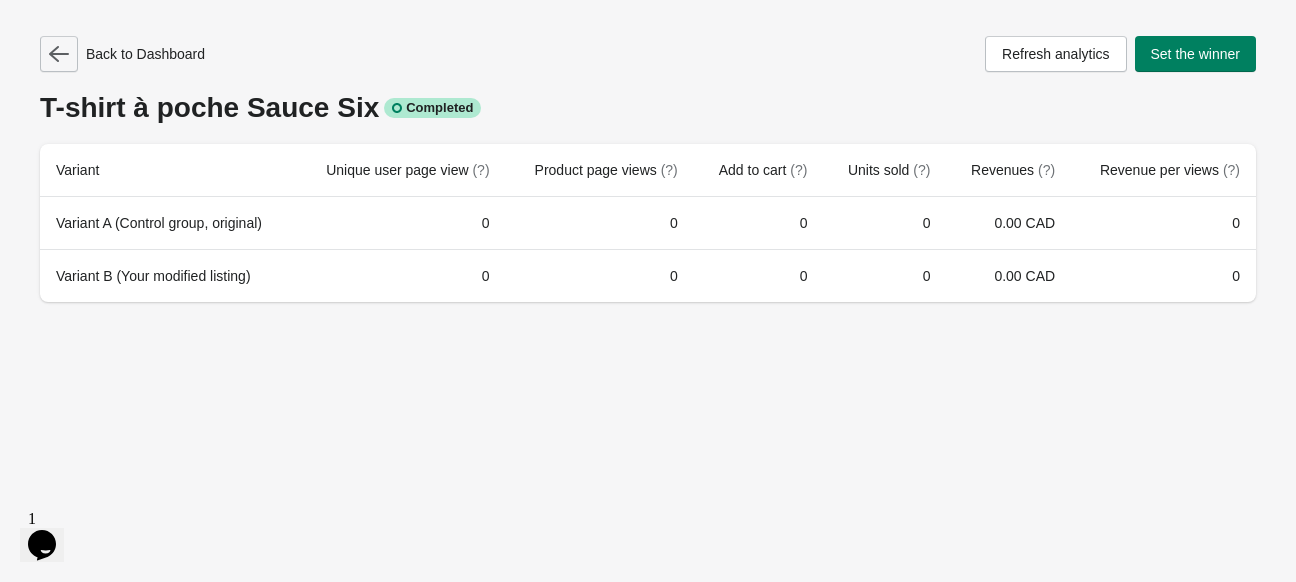 click 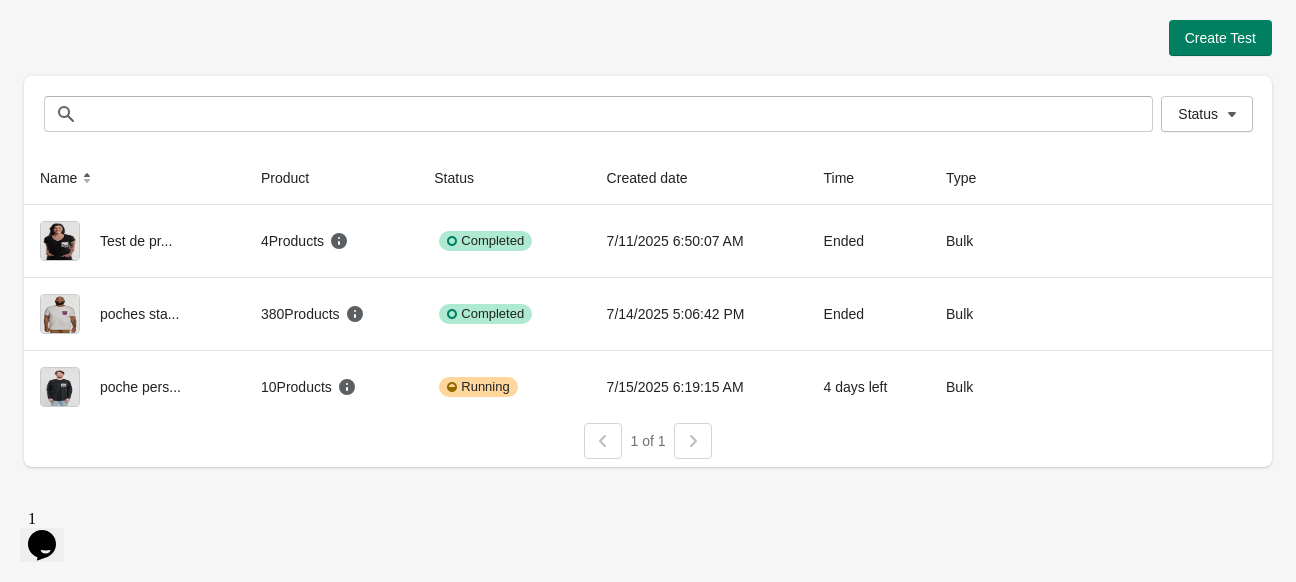 click on "Create Test Status Status Name Product Status Created date Time Type Test de pr... 4 Products Completed 7/11/2025 6:50:07 AM Ended Bulk View results poches sta... 380 Products Completed 7/14/2025 5:06:42 PM Ended Bulk View results poche pers... 10 Products Running 7/15/2025 6:19:15 AM 4 days left Bulk View results 1 of 1" at bounding box center [648, 291] 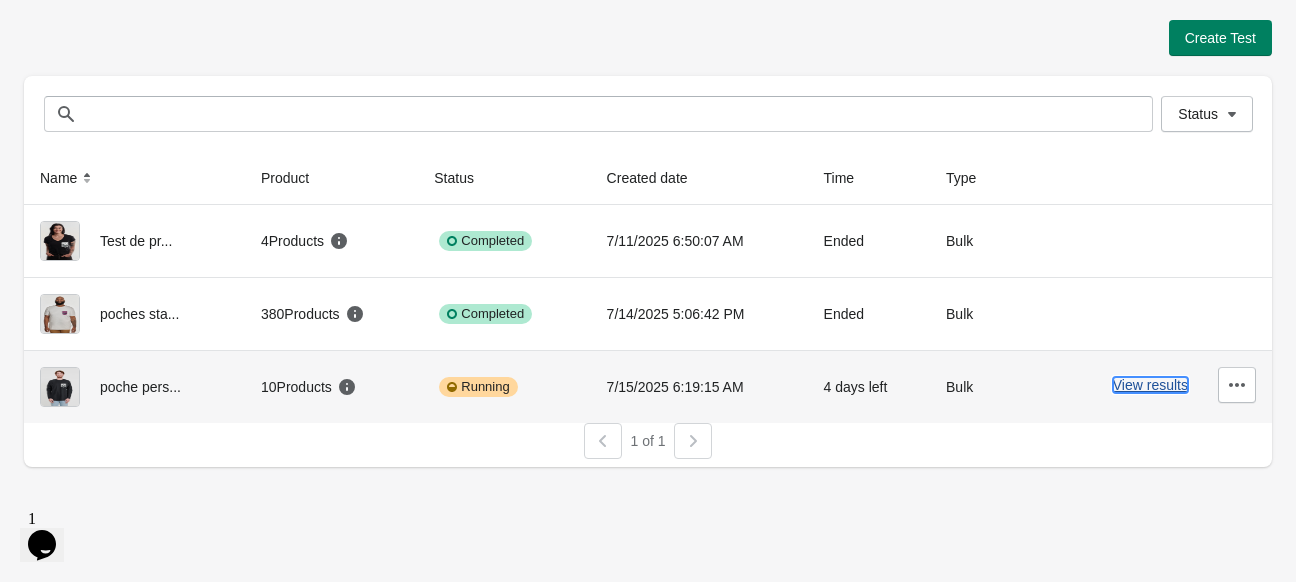 click on "View results" at bounding box center [1150, 385] 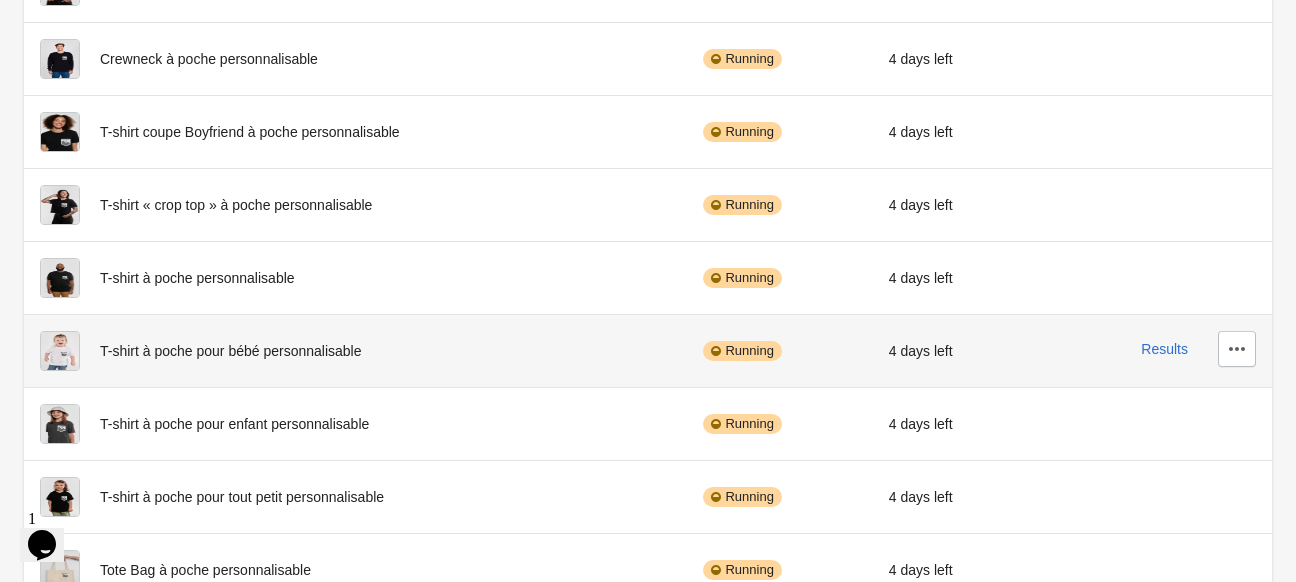 scroll, scrollTop: 251, scrollLeft: 0, axis: vertical 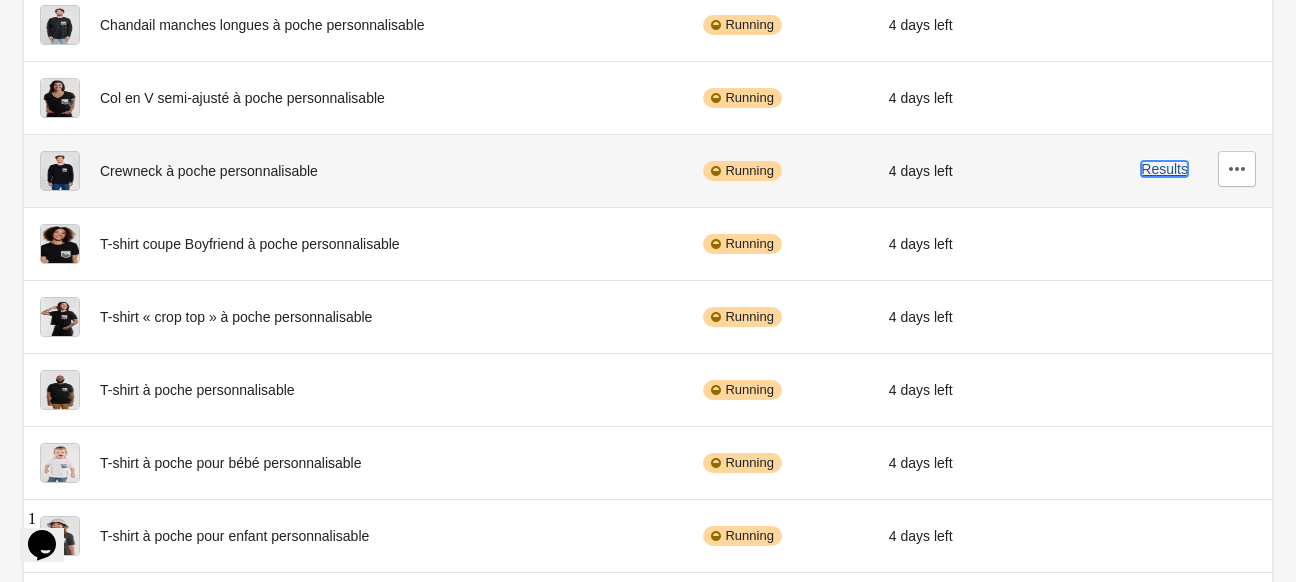 click on "Results" at bounding box center (1164, 169) 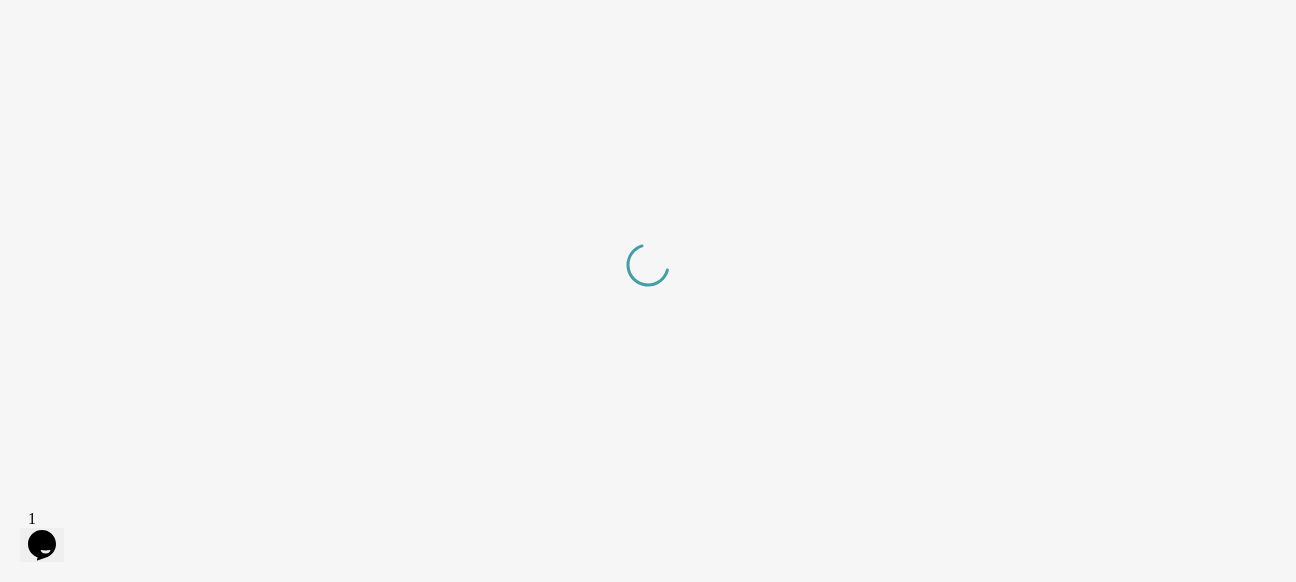 scroll, scrollTop: 0, scrollLeft: 0, axis: both 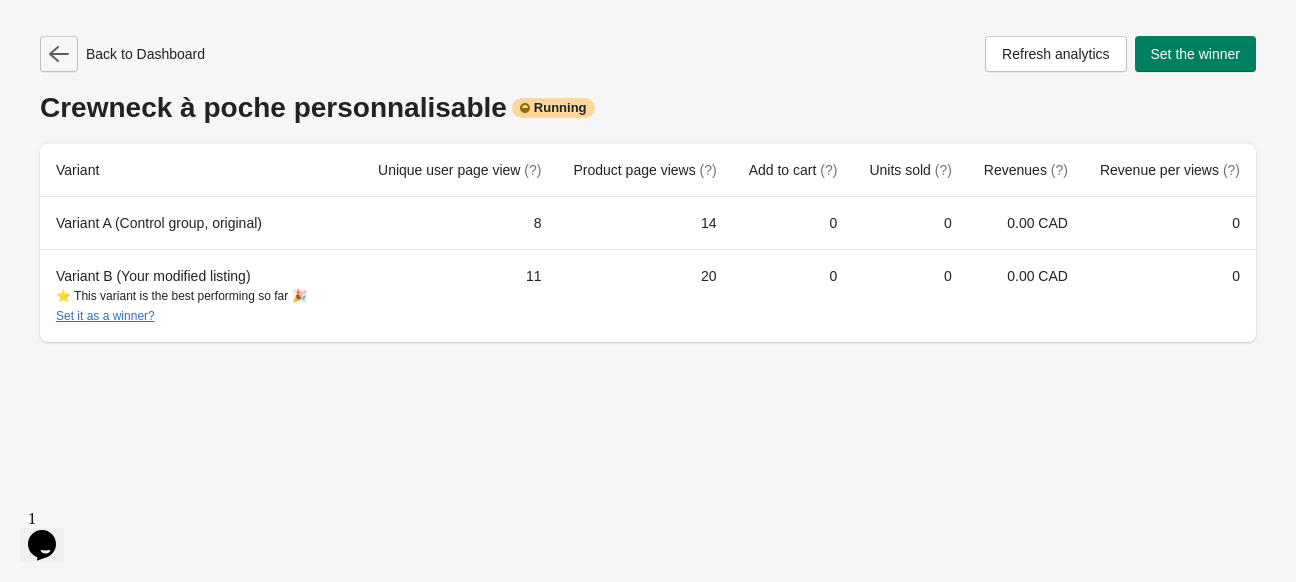 click at bounding box center [59, 54] 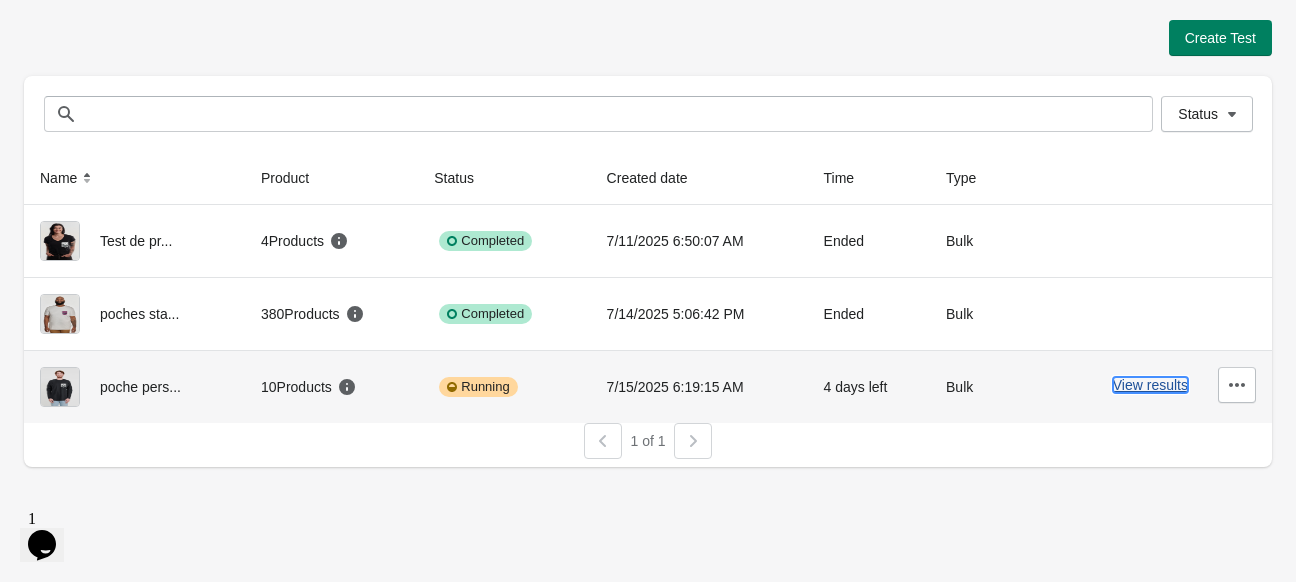 click on "View results" at bounding box center [1150, 385] 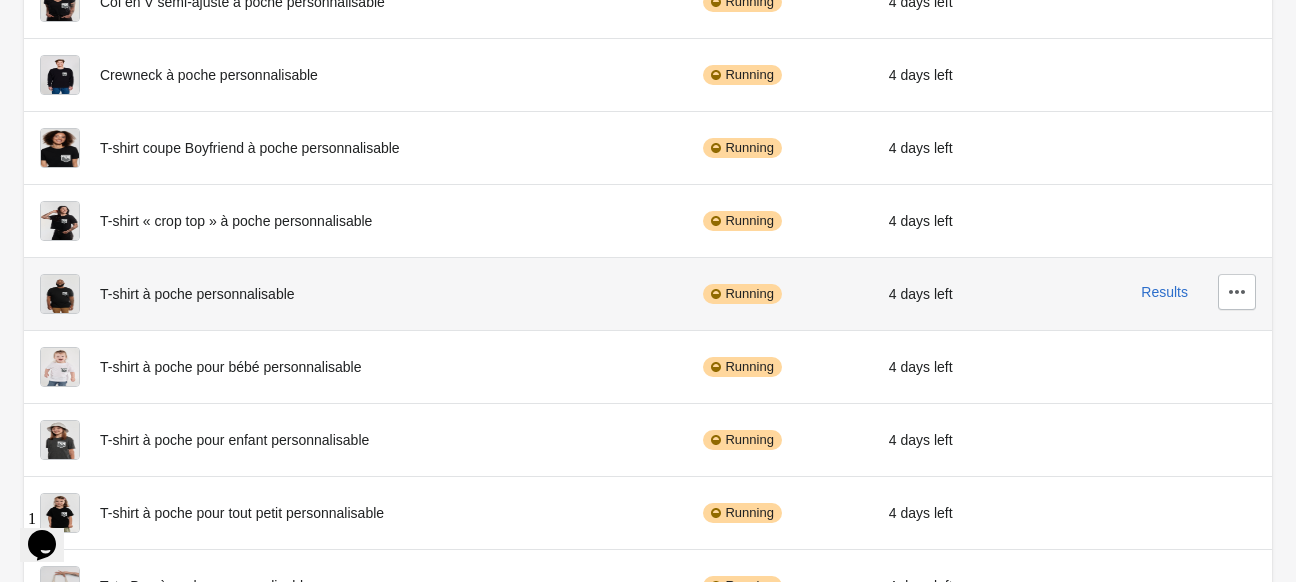 scroll, scrollTop: 392, scrollLeft: 0, axis: vertical 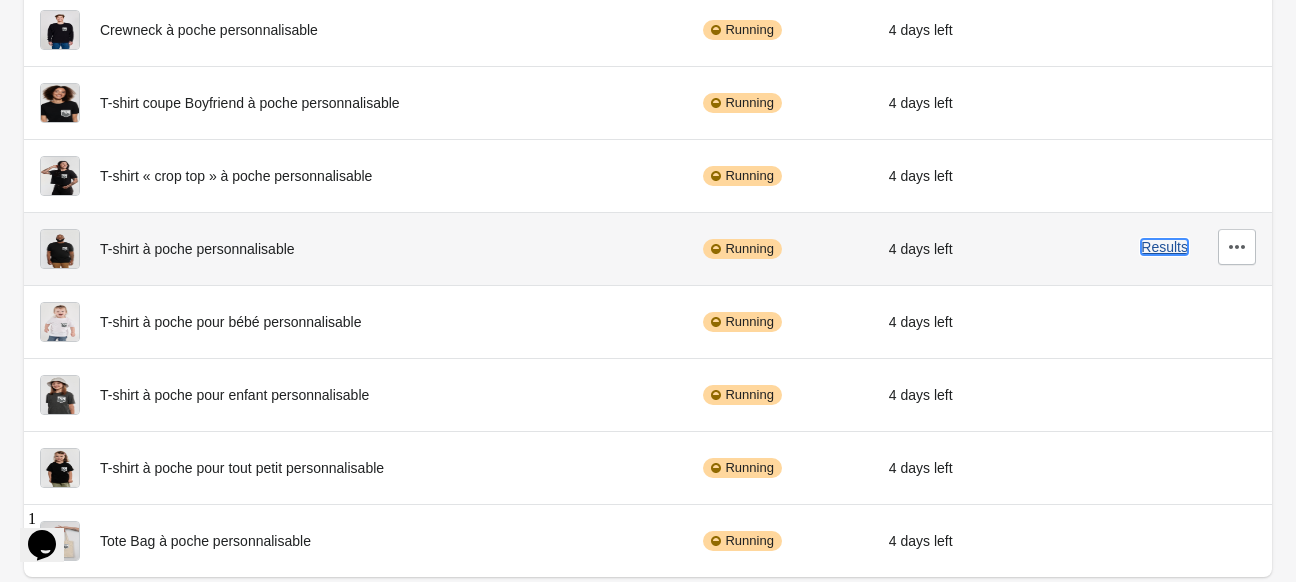 click on "Results" at bounding box center [1164, 247] 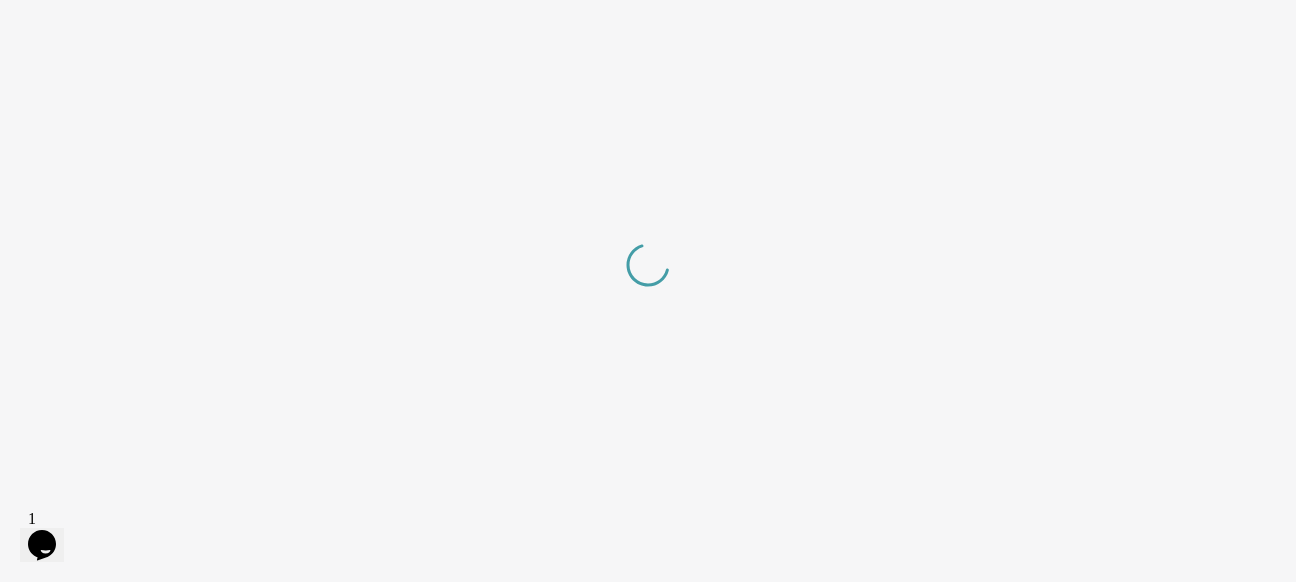 scroll, scrollTop: 0, scrollLeft: 0, axis: both 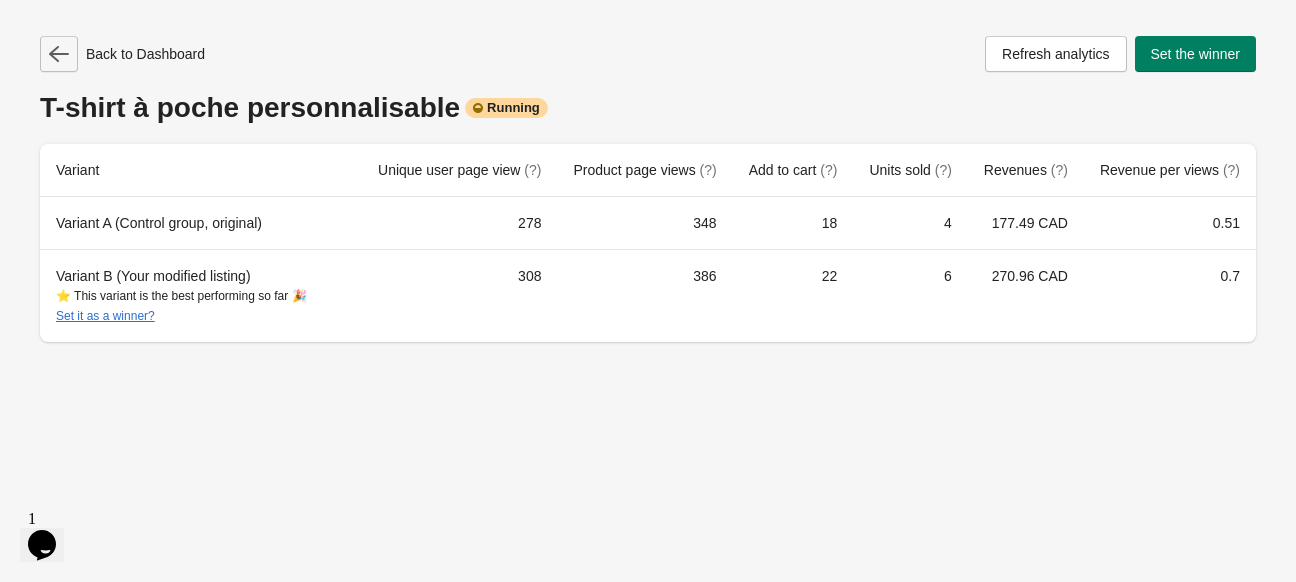 click 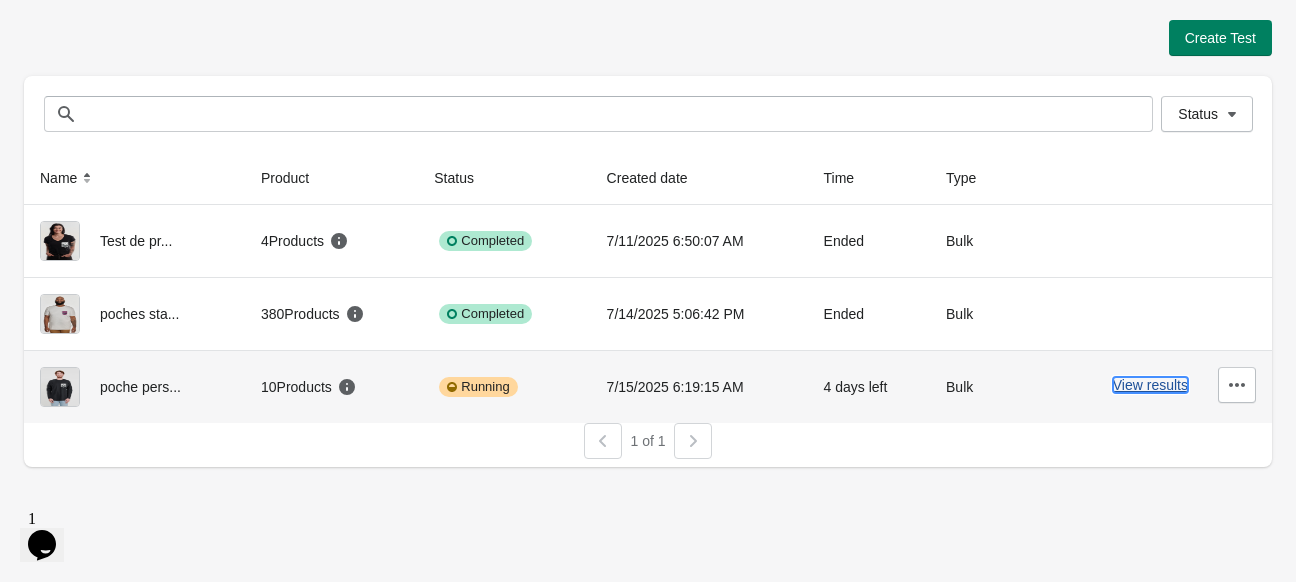 click on "View results" at bounding box center (1150, 385) 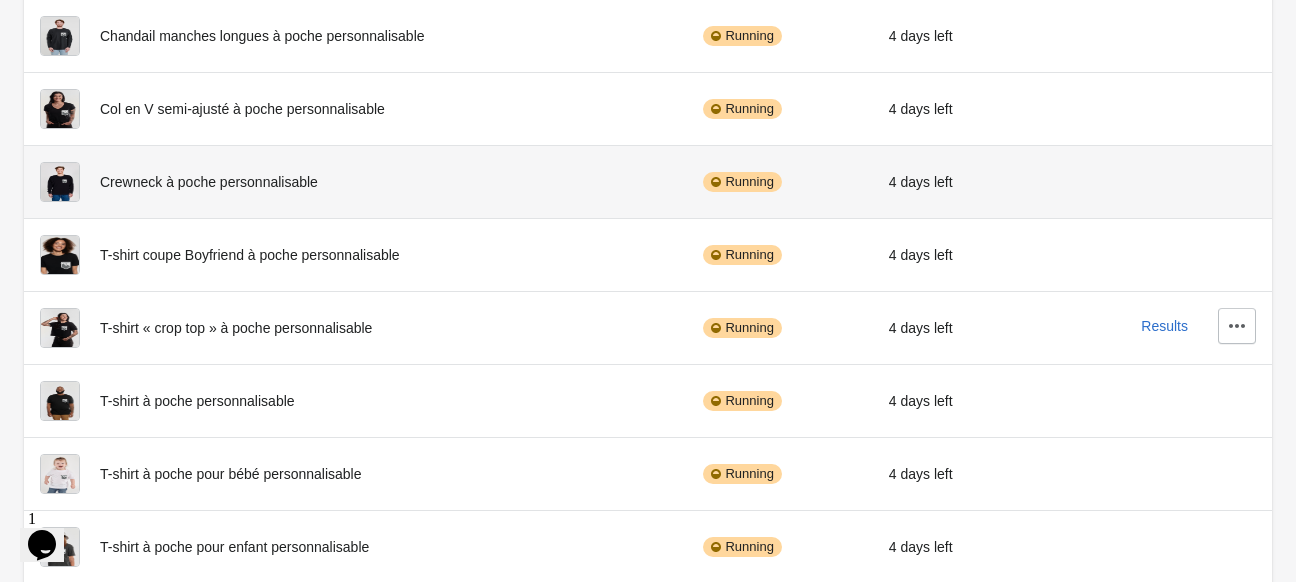 scroll, scrollTop: 392, scrollLeft: 0, axis: vertical 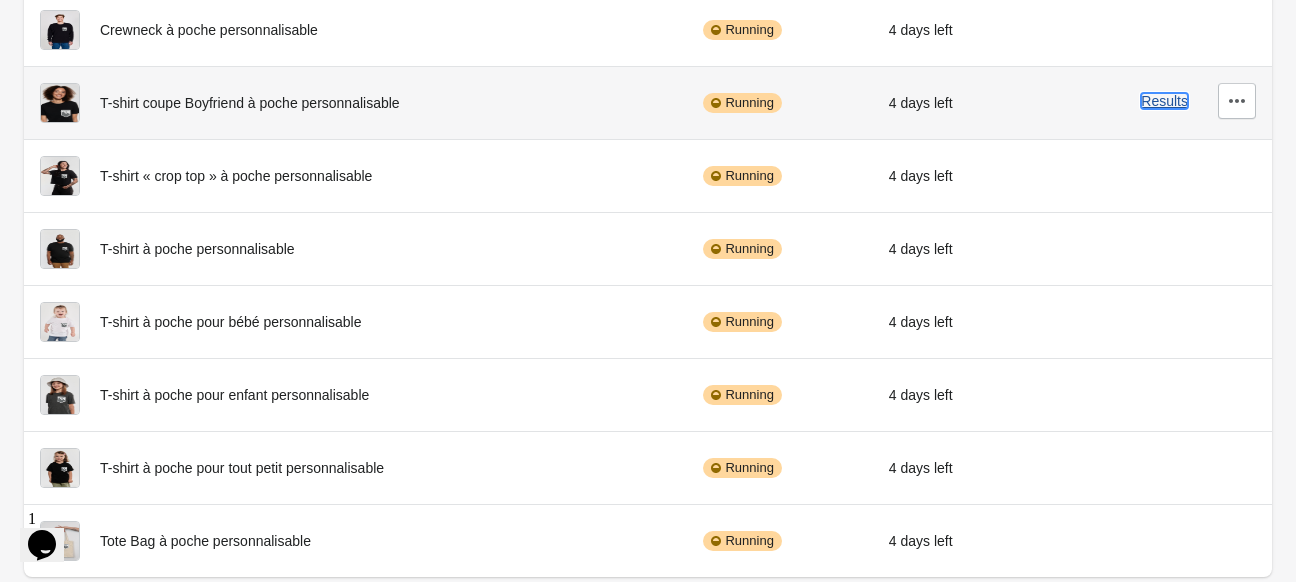 click on "Results" at bounding box center (1164, 101) 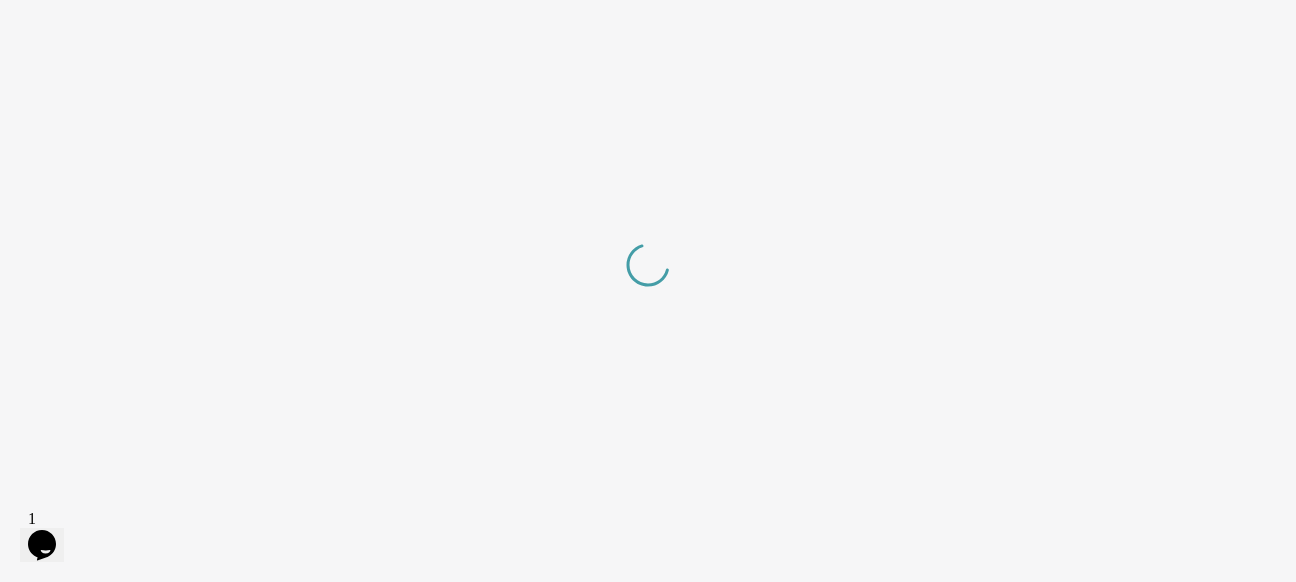 scroll, scrollTop: 0, scrollLeft: 0, axis: both 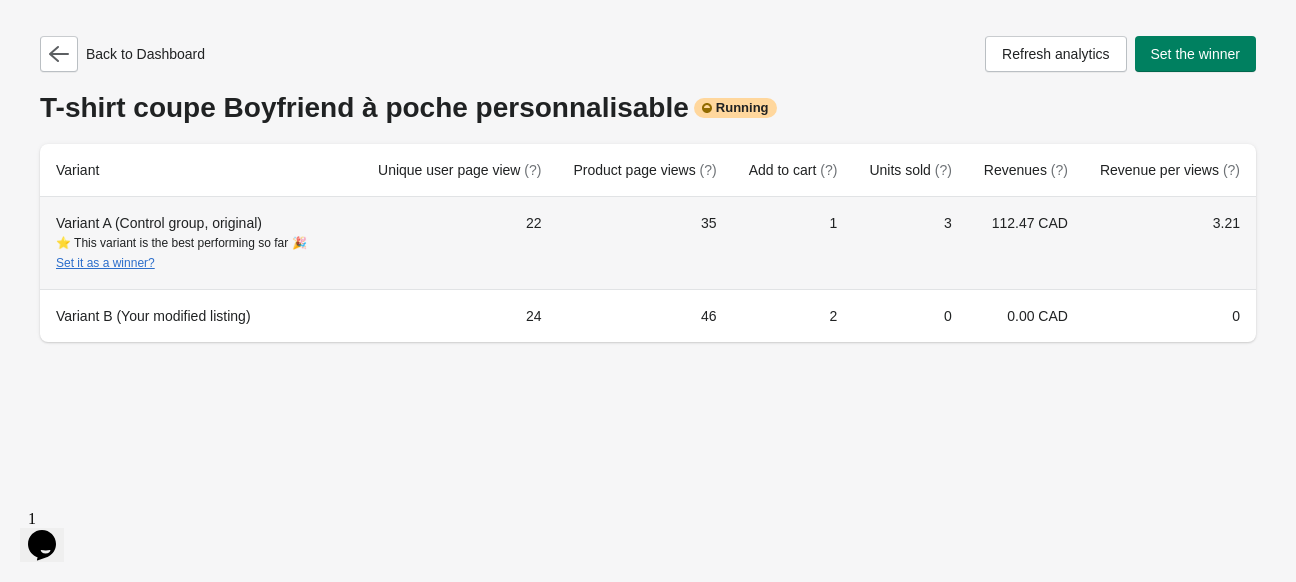 click on "35" at bounding box center [644, 243] 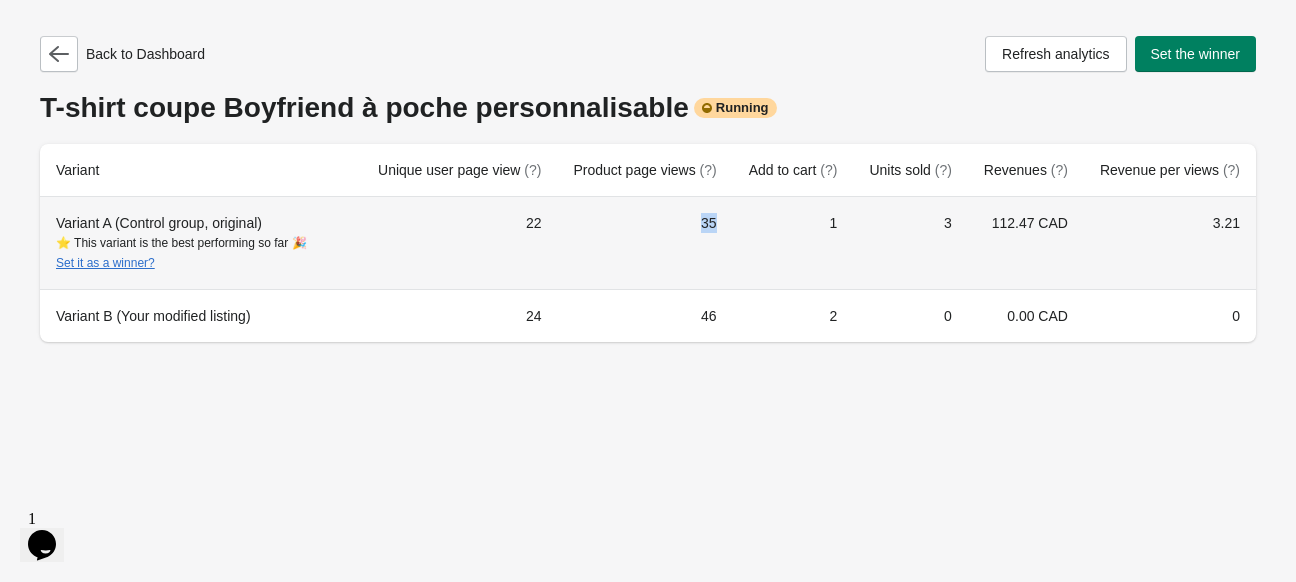 click on "35" at bounding box center [644, 243] 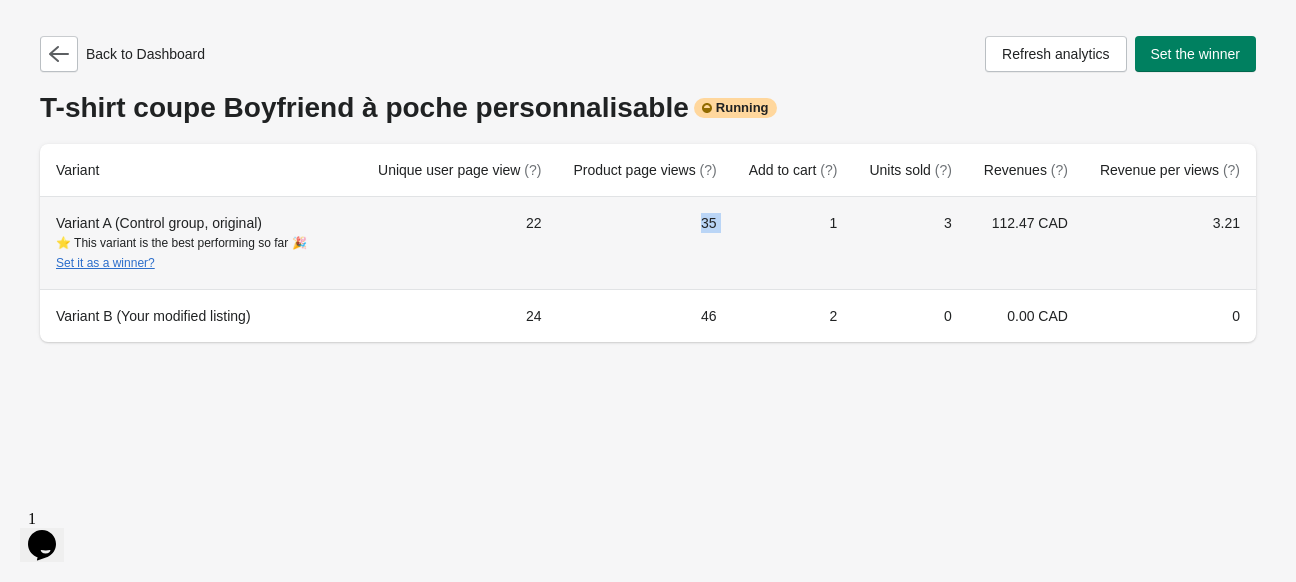 click on "35" at bounding box center [644, 243] 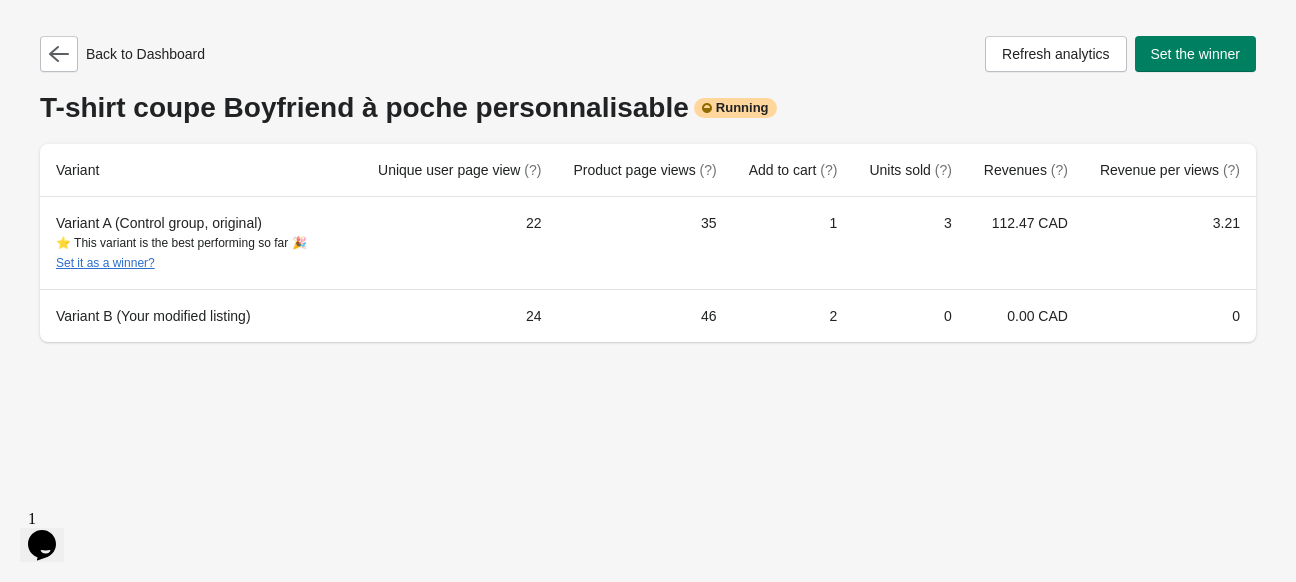 click on "Back to Dashboard" at bounding box center (122, 54) 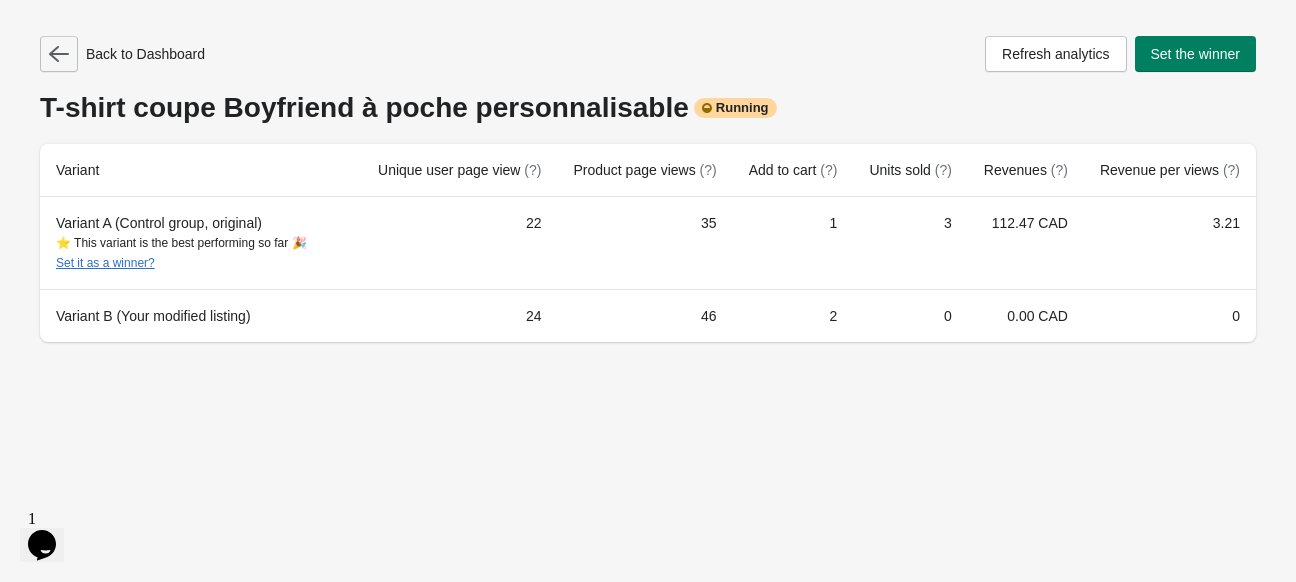 click at bounding box center (59, 54) 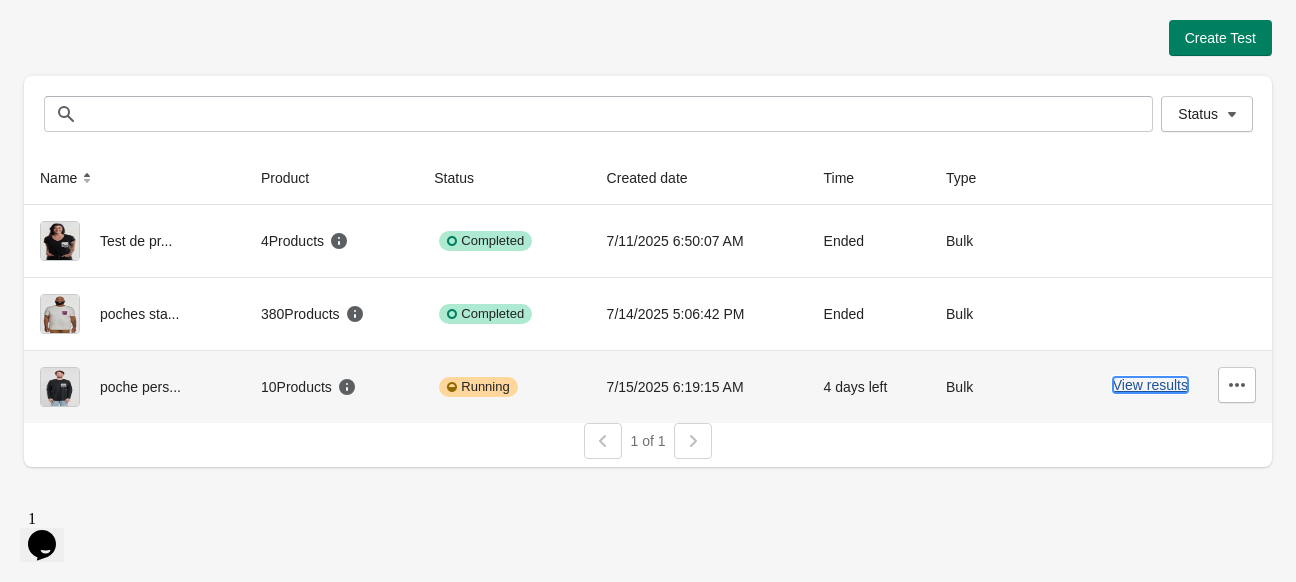 click on "View results" at bounding box center (1150, 385) 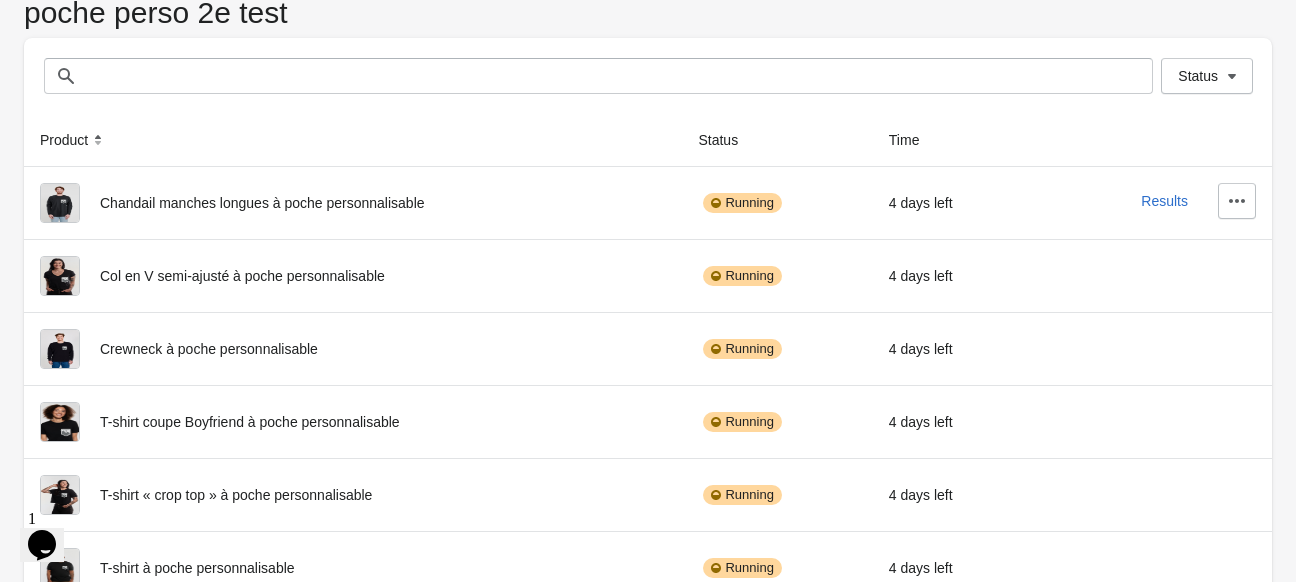 scroll, scrollTop: 63, scrollLeft: 0, axis: vertical 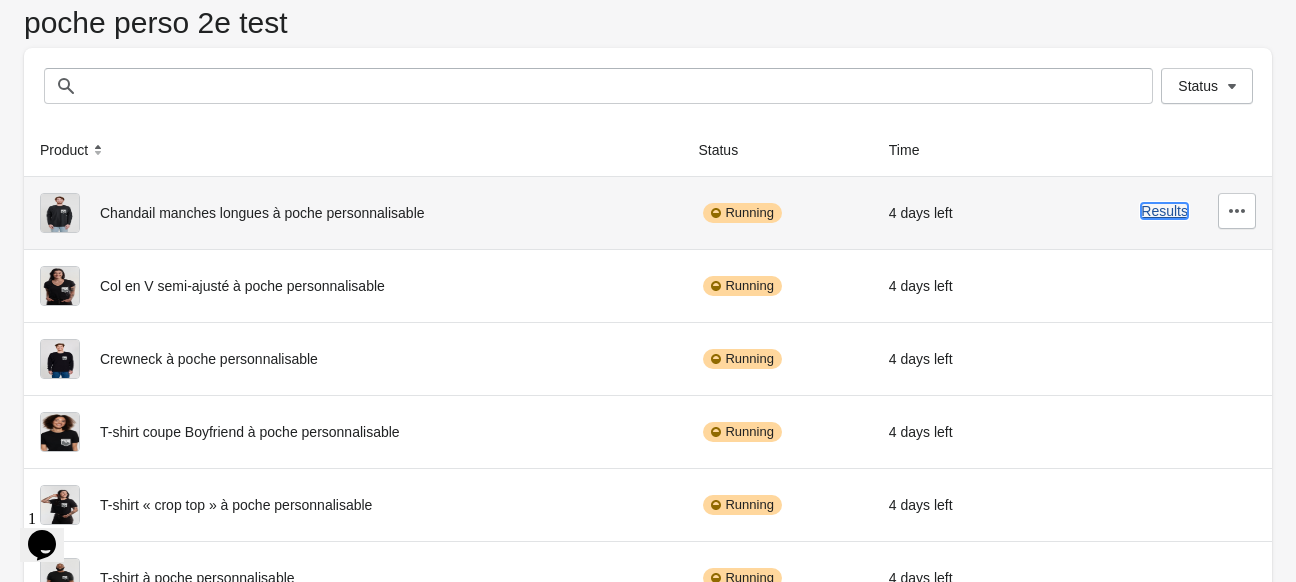 click on "Results" at bounding box center [1164, 211] 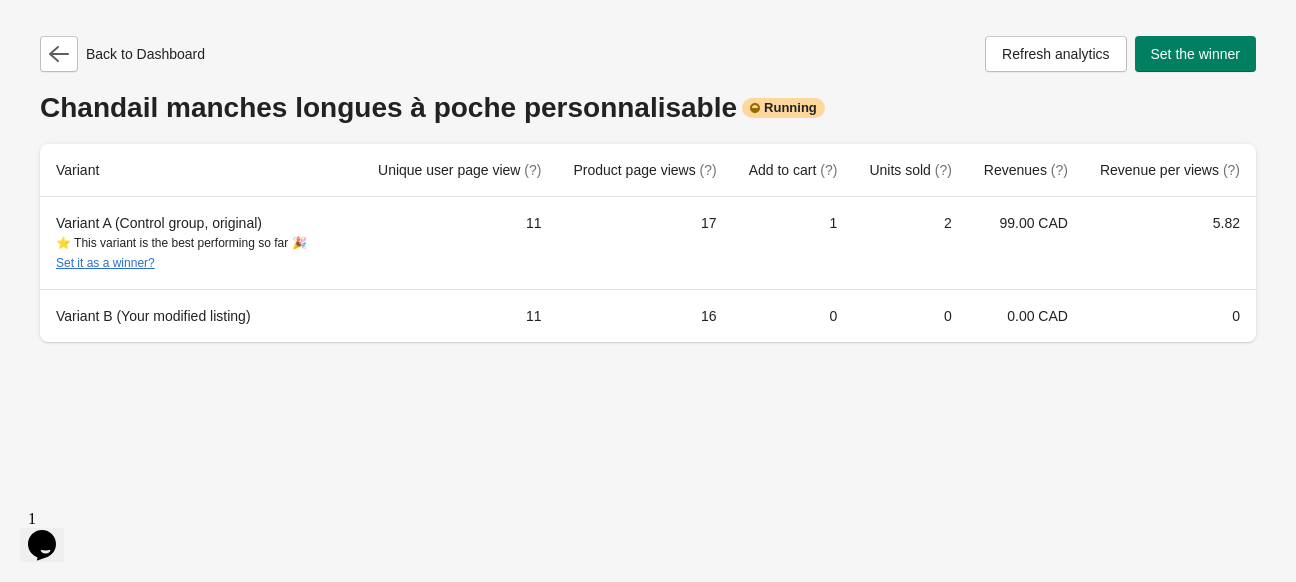scroll, scrollTop: 0, scrollLeft: 0, axis: both 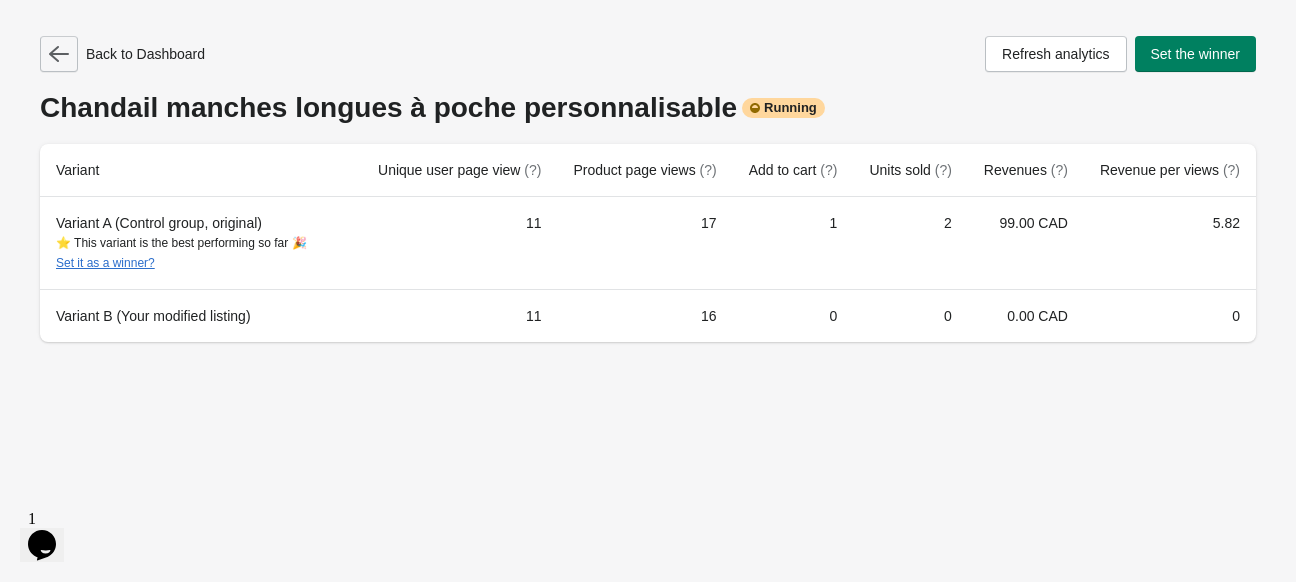 click 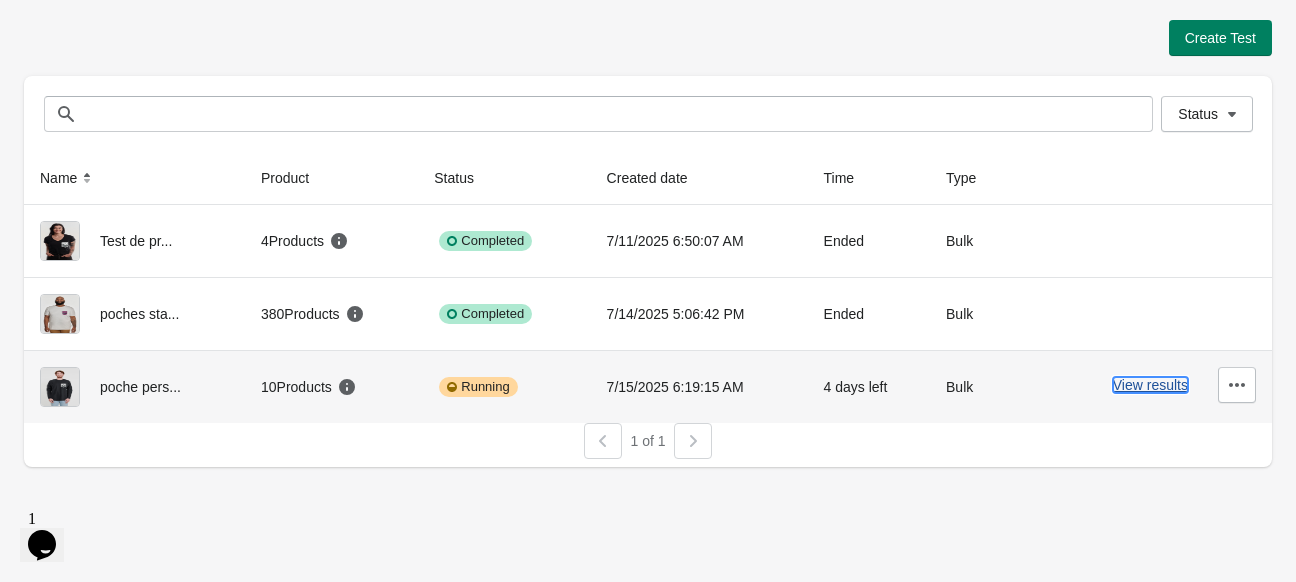 click on "View results" at bounding box center (1150, 385) 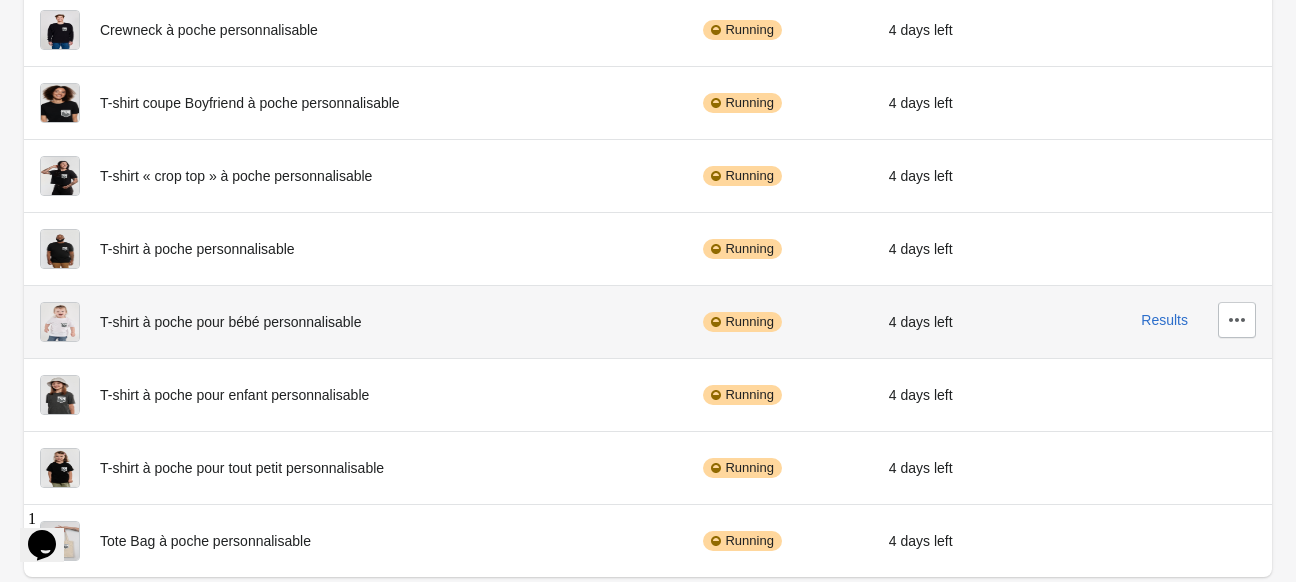 scroll, scrollTop: 392, scrollLeft: 0, axis: vertical 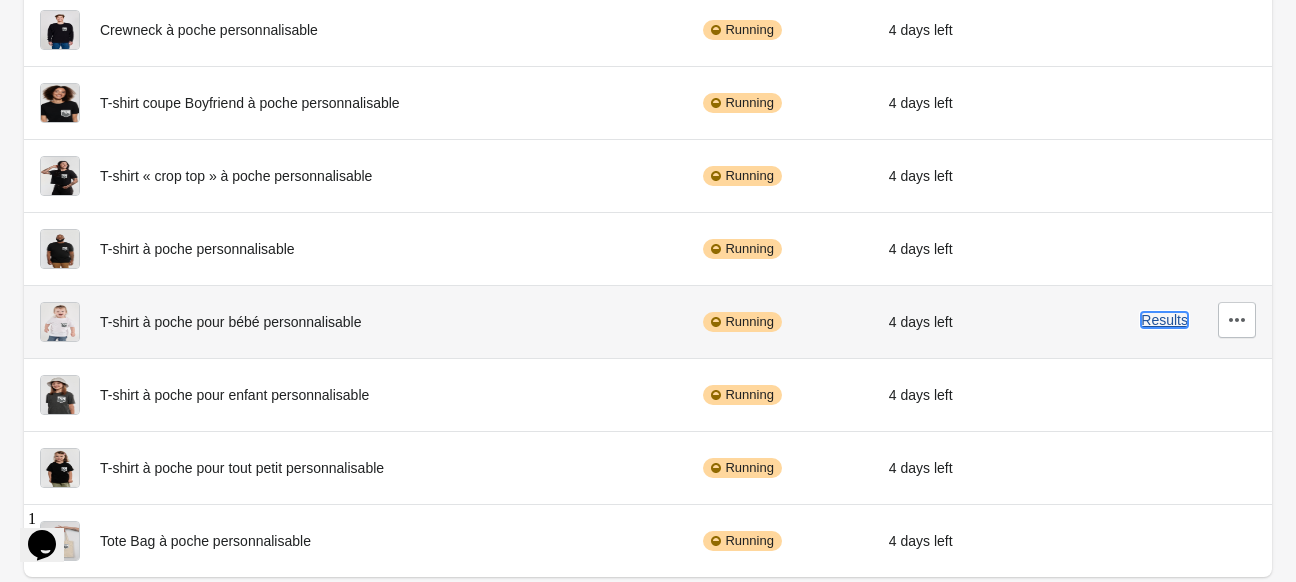 click on "Results" at bounding box center (1164, 320) 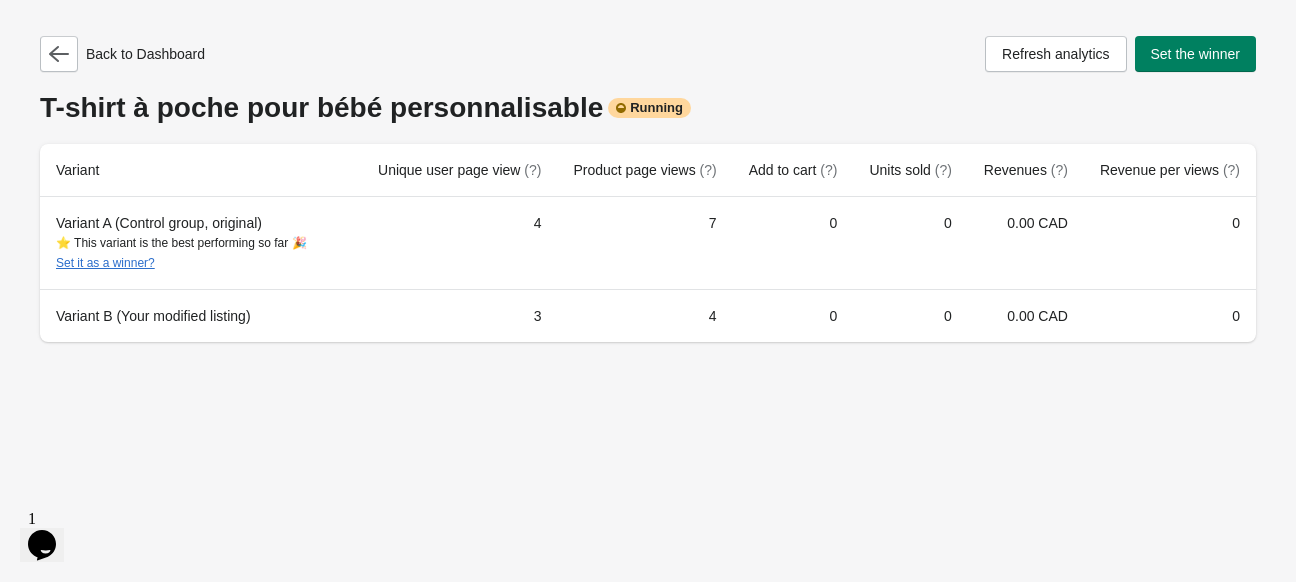 scroll, scrollTop: 0, scrollLeft: 0, axis: both 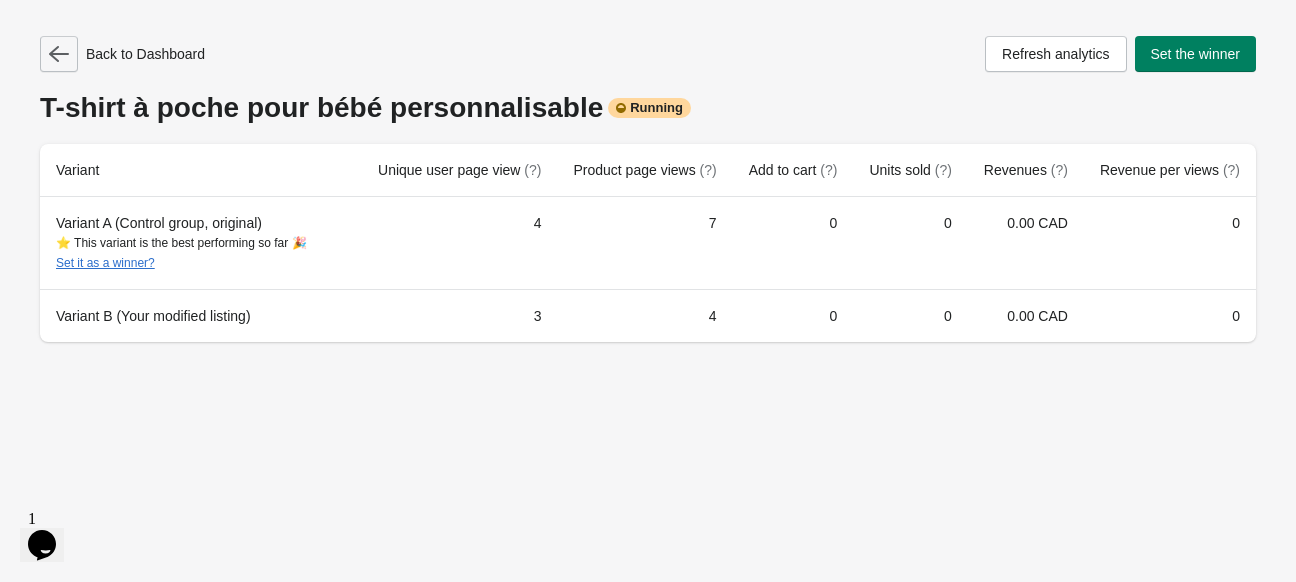 click 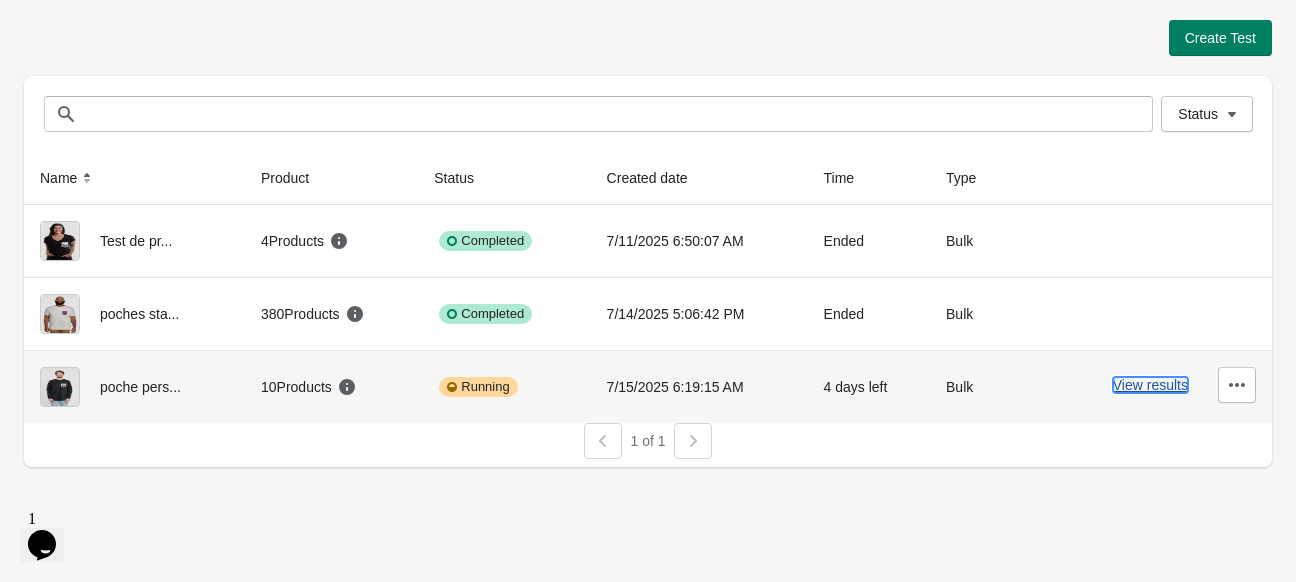 click on "View results" at bounding box center (1150, 385) 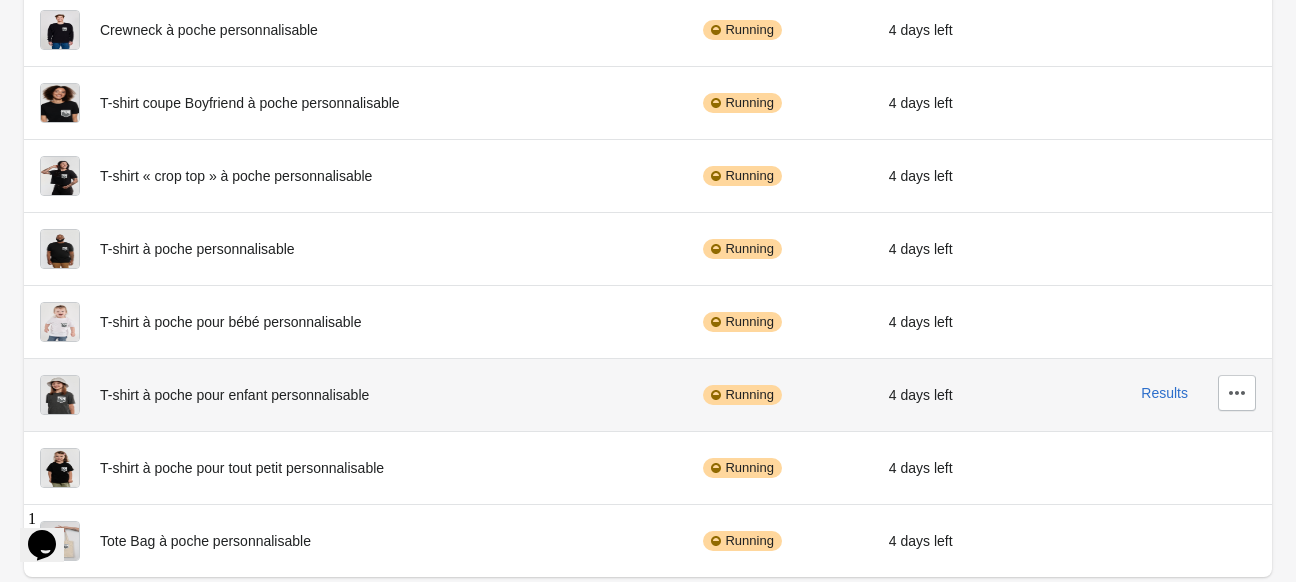 scroll, scrollTop: 392, scrollLeft: 0, axis: vertical 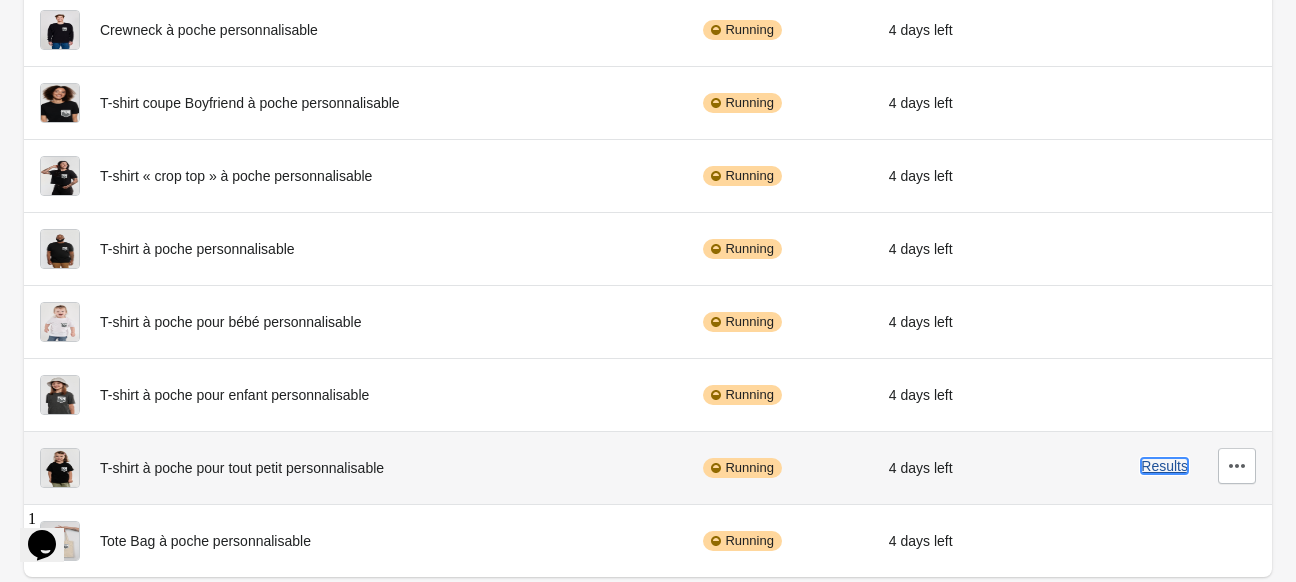 click on "Results" at bounding box center [1164, 466] 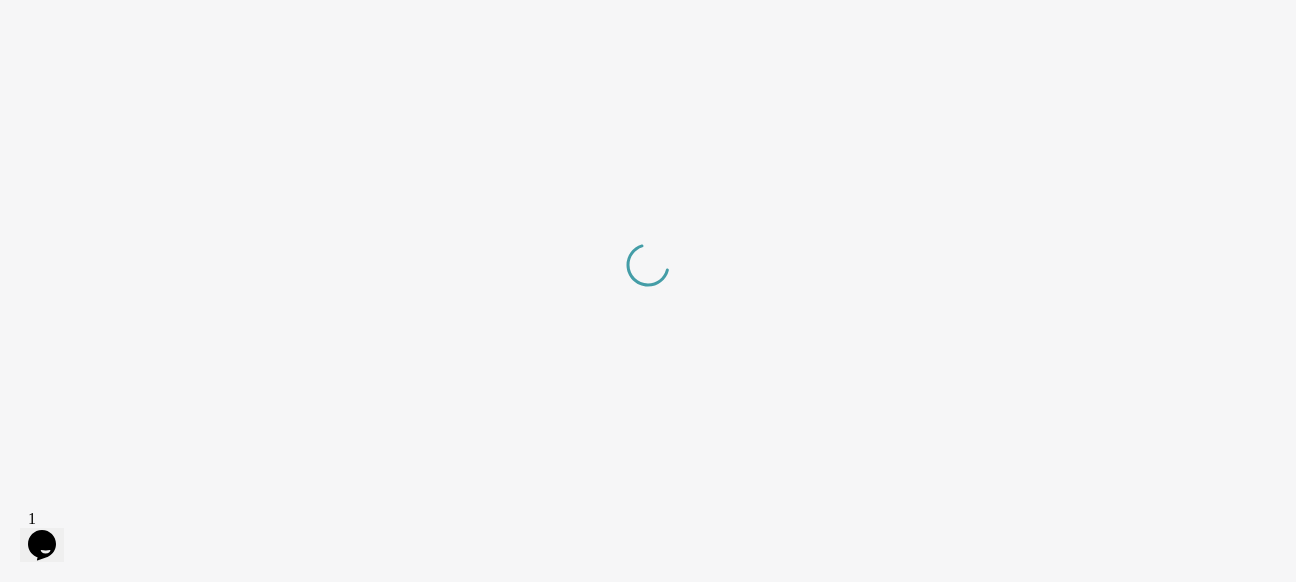 scroll, scrollTop: 0, scrollLeft: 0, axis: both 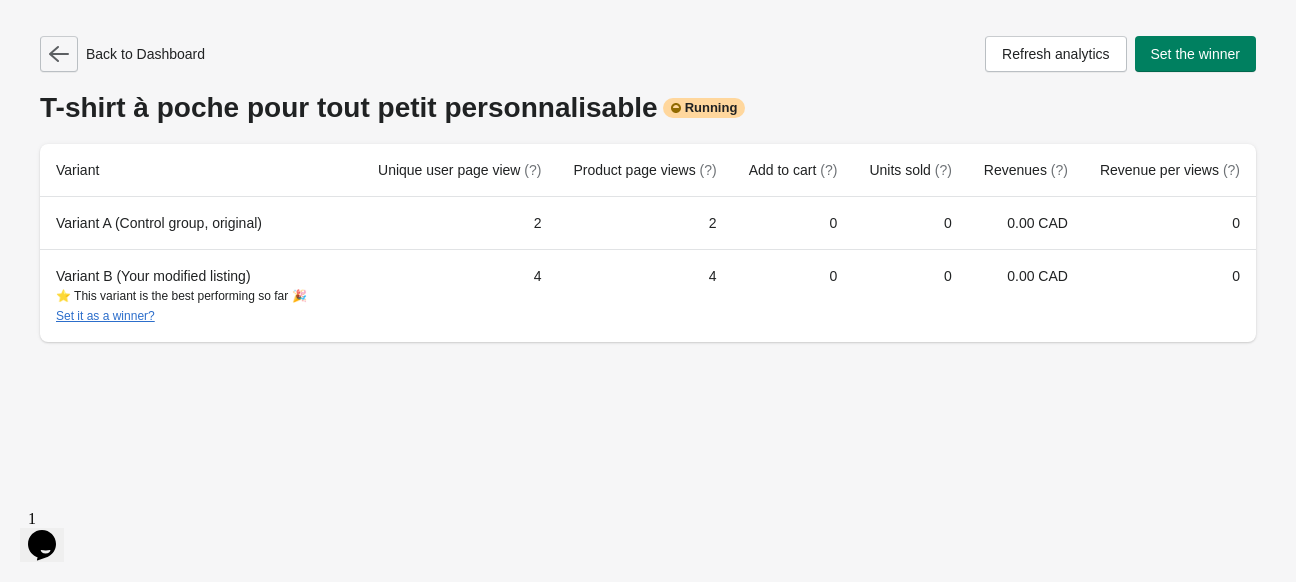 click at bounding box center (59, 54) 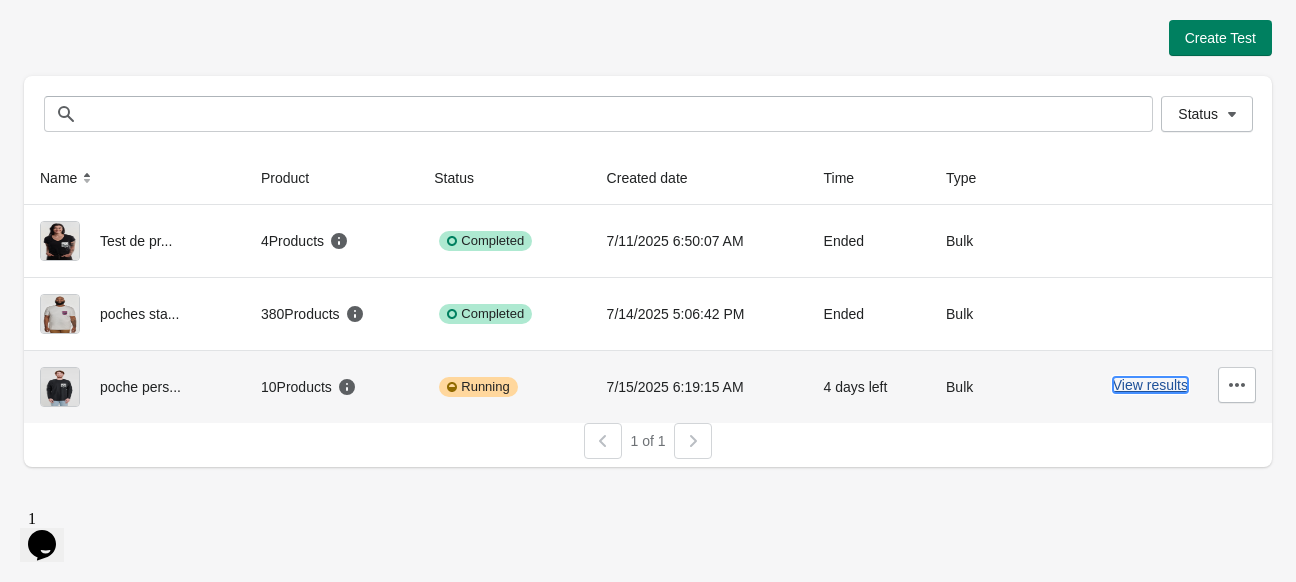 click on "View results" at bounding box center [1150, 385] 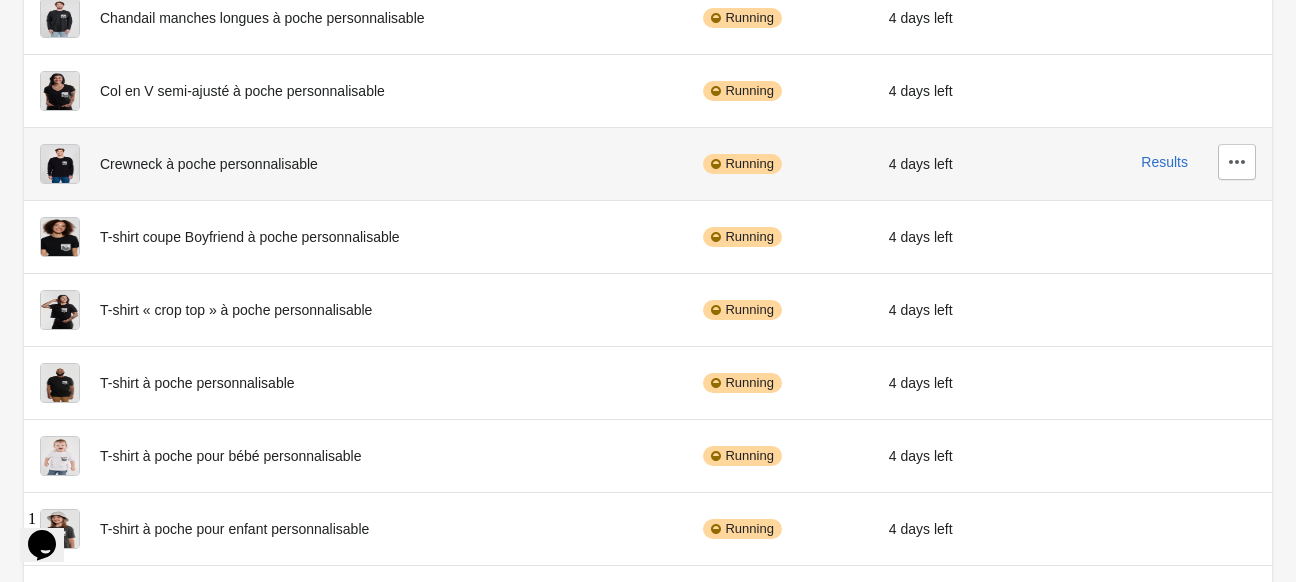 scroll, scrollTop: 392, scrollLeft: 0, axis: vertical 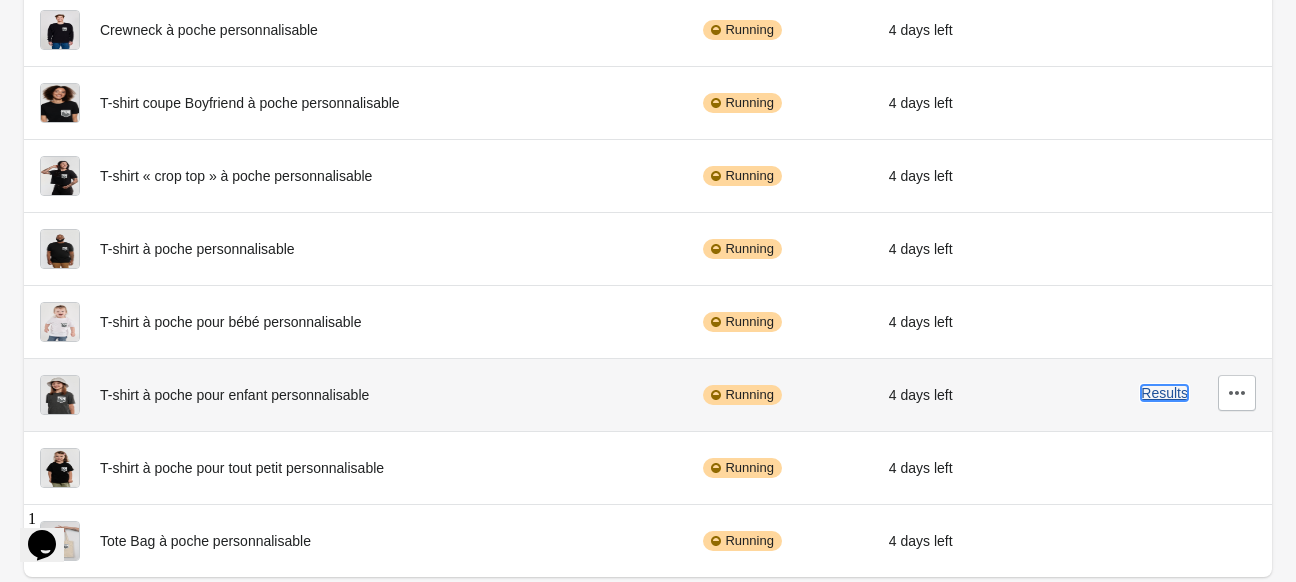 click on "Results" at bounding box center (1164, 393) 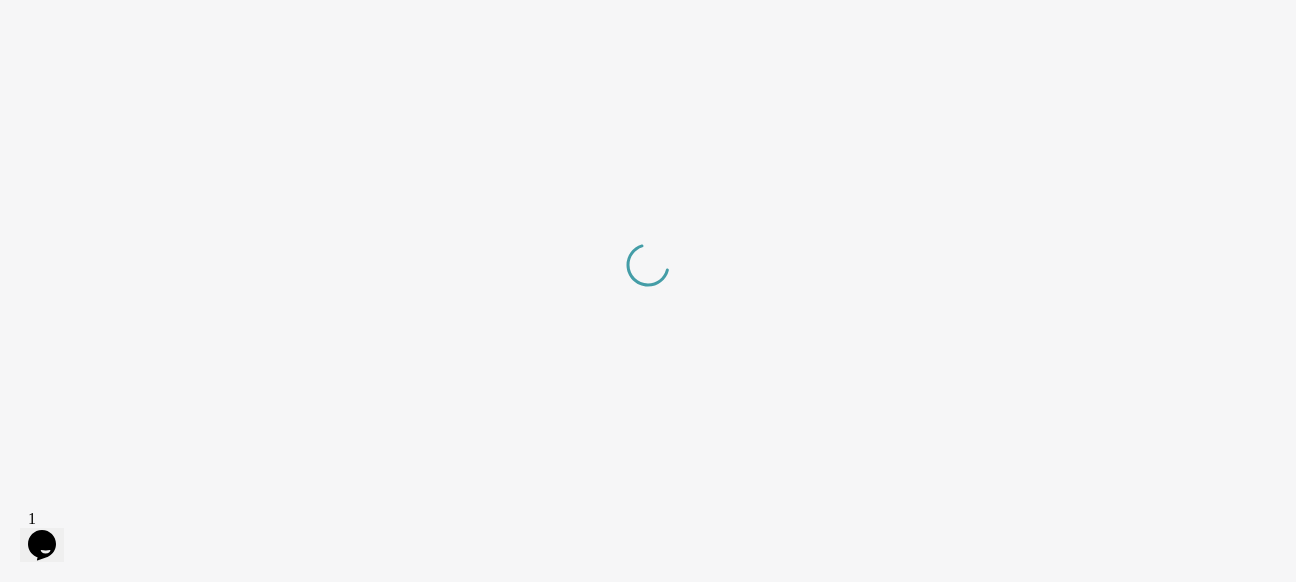 scroll, scrollTop: 0, scrollLeft: 0, axis: both 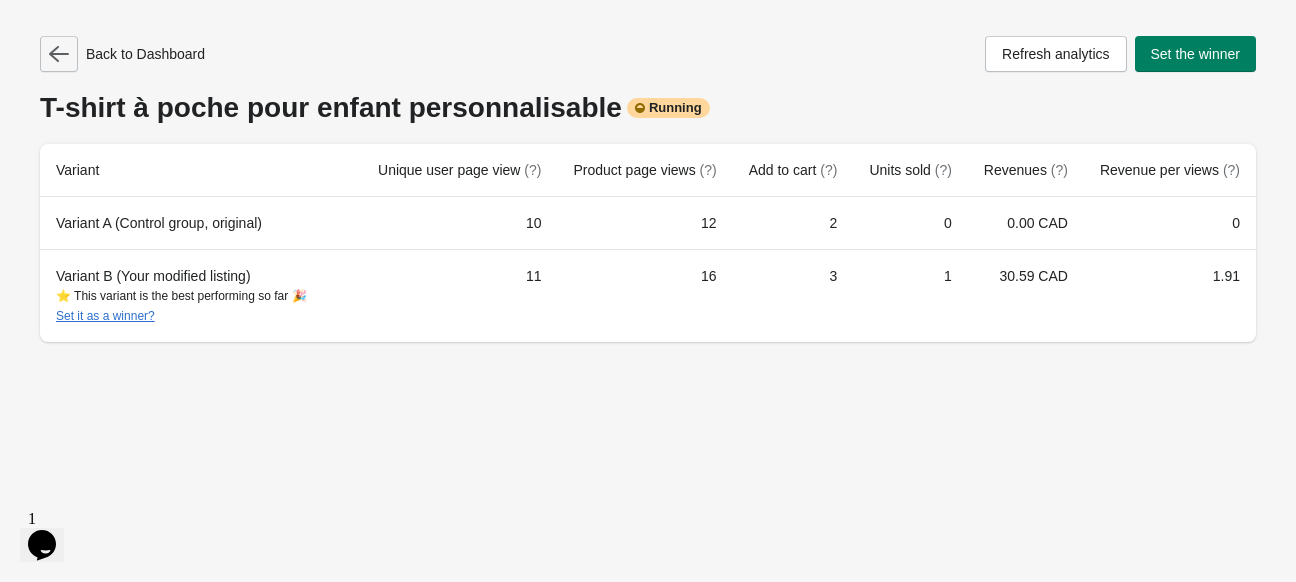 click 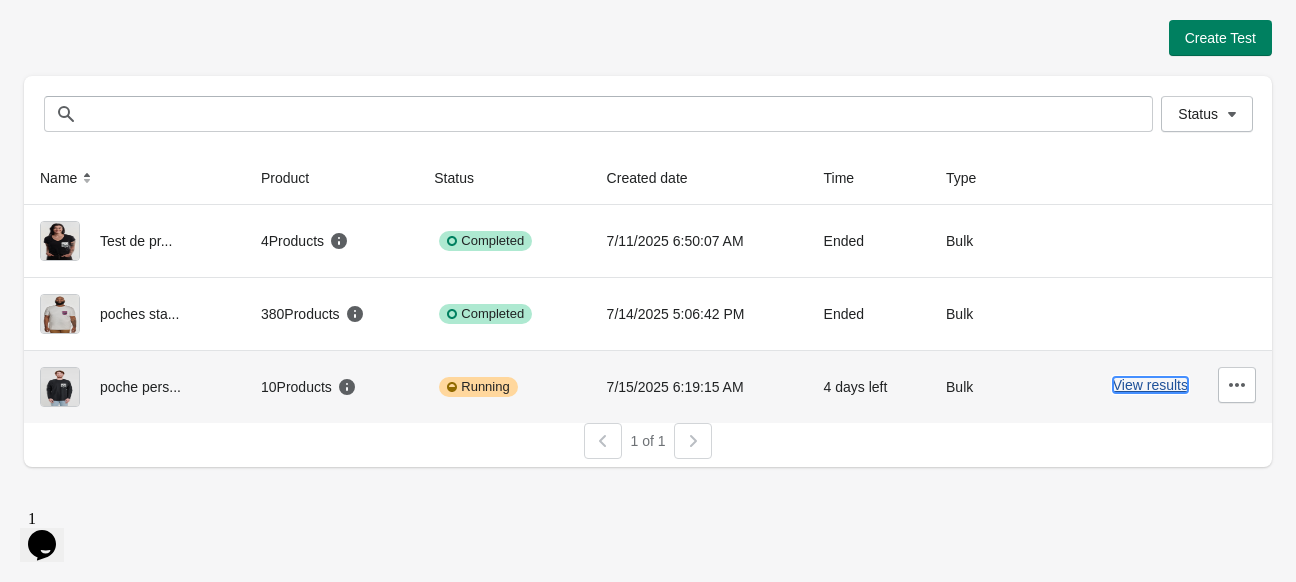 click on "View results" at bounding box center (1150, 385) 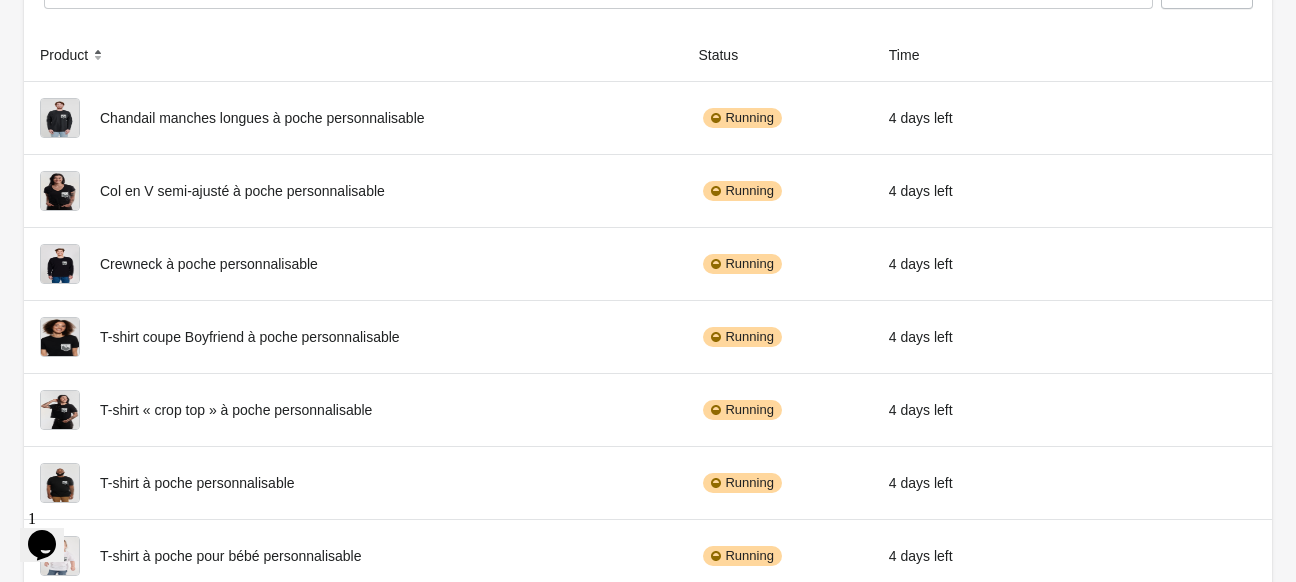 scroll, scrollTop: 0, scrollLeft: 0, axis: both 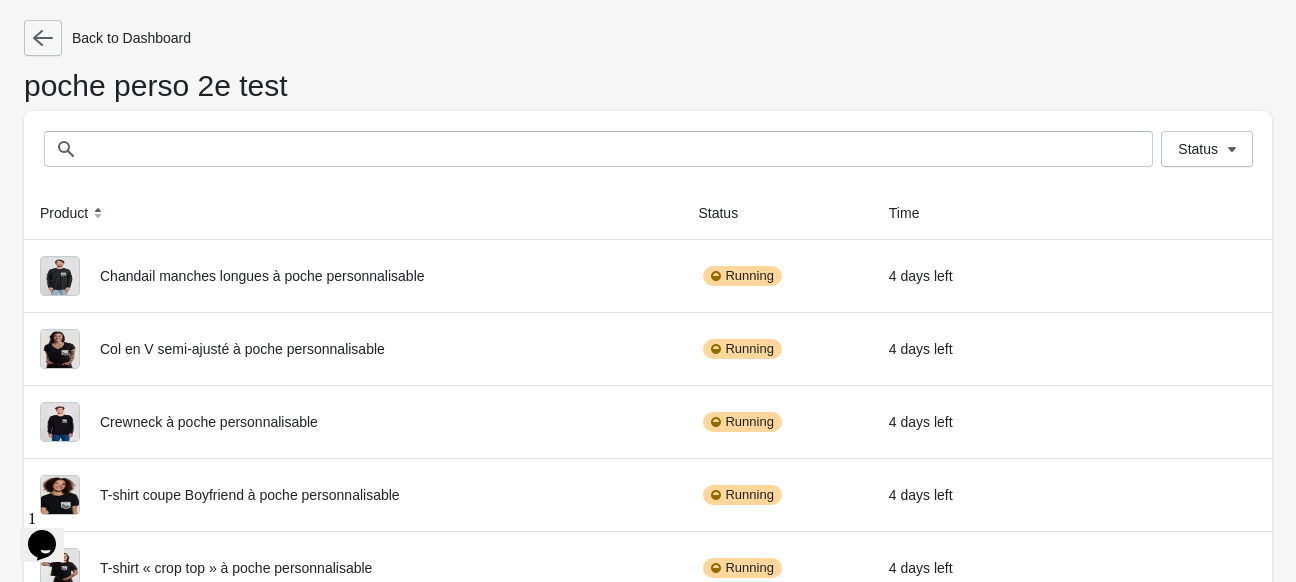 click at bounding box center [43, 38] 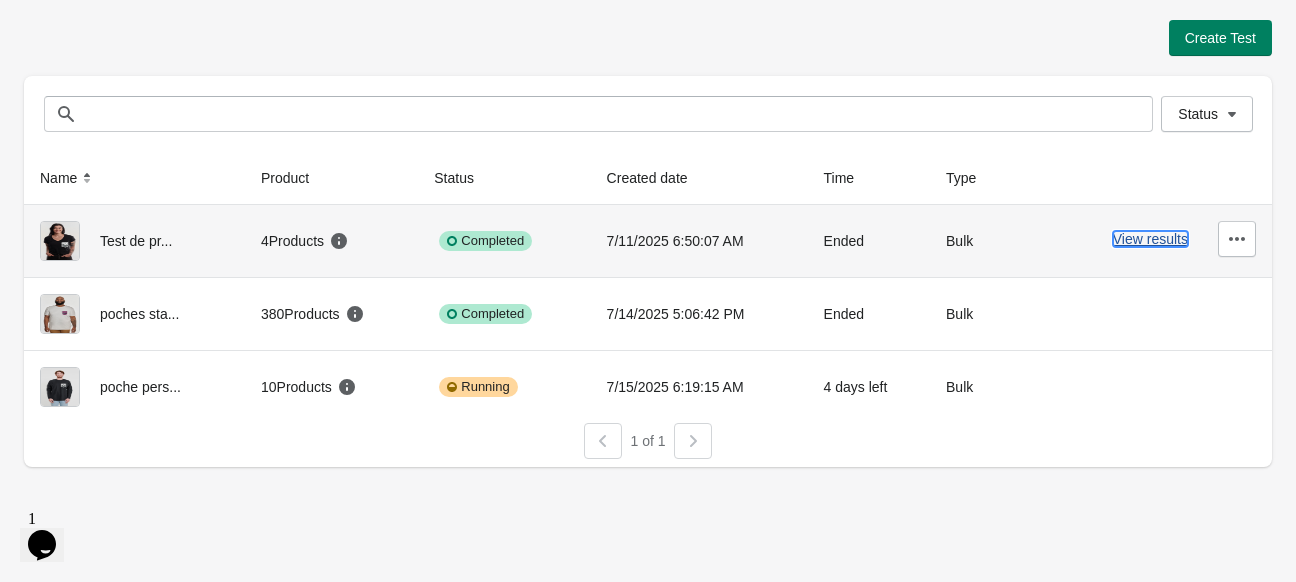 click on "View results" at bounding box center [1150, 239] 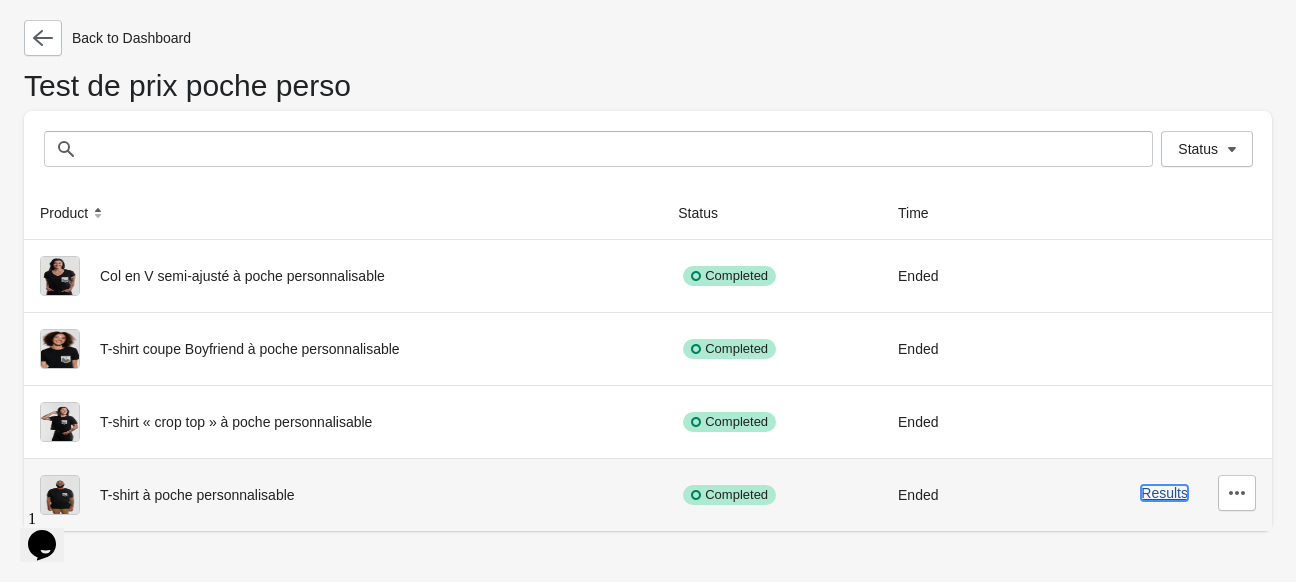 click on "Results" at bounding box center (1164, 493) 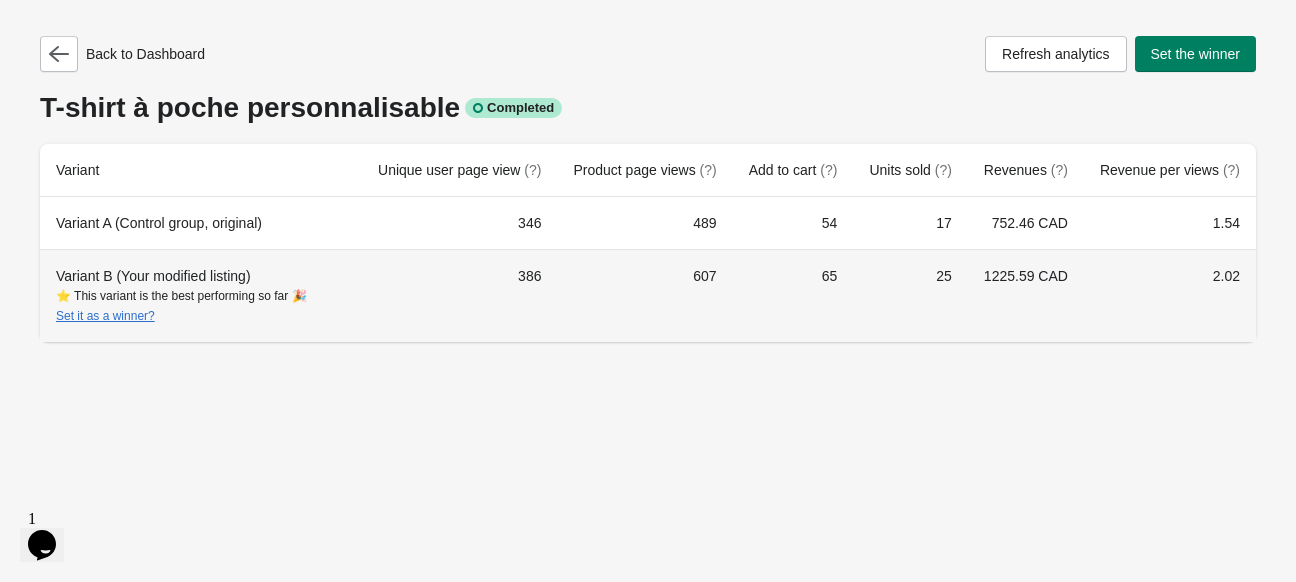 click on "25" at bounding box center [910, 295] 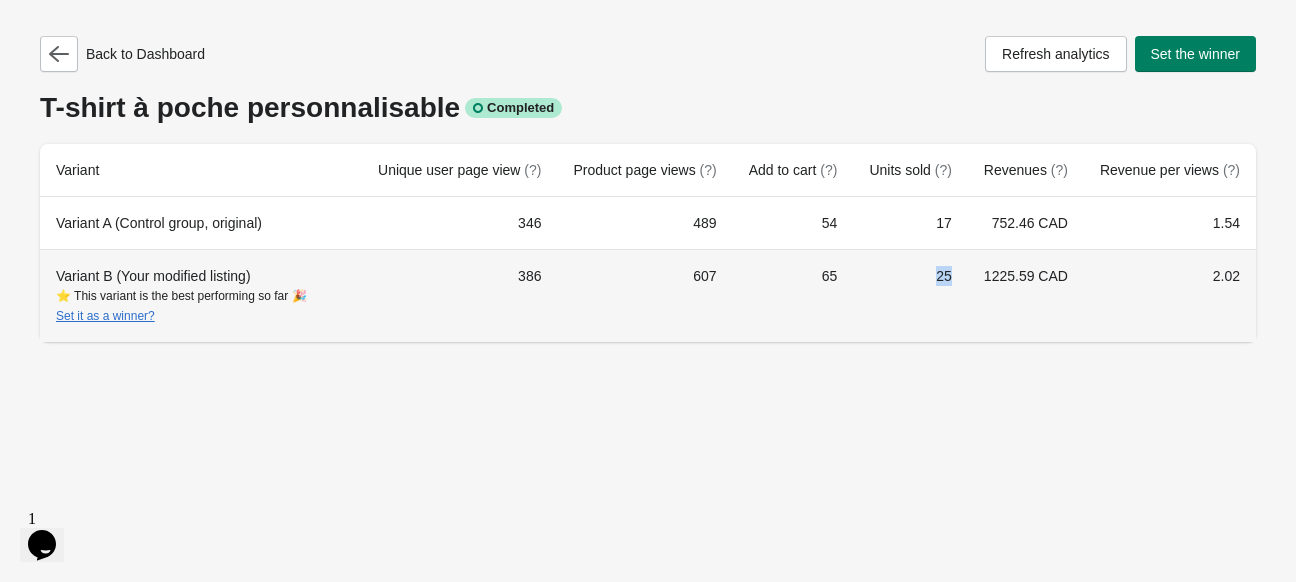 click on "25" at bounding box center (910, 295) 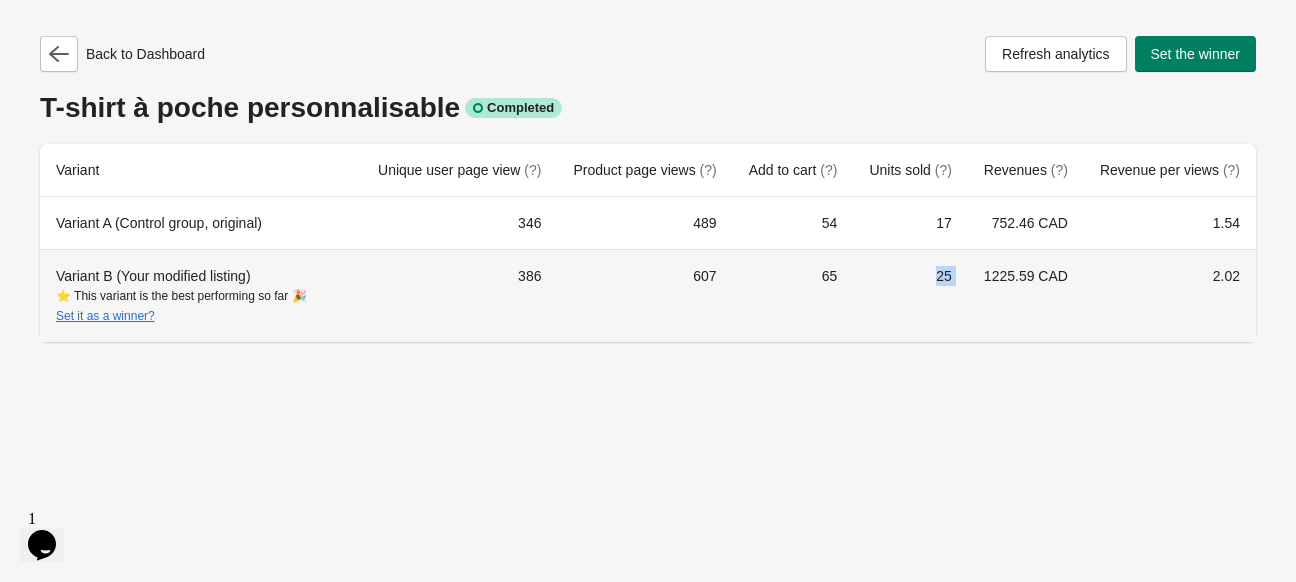 click on "25" at bounding box center [910, 295] 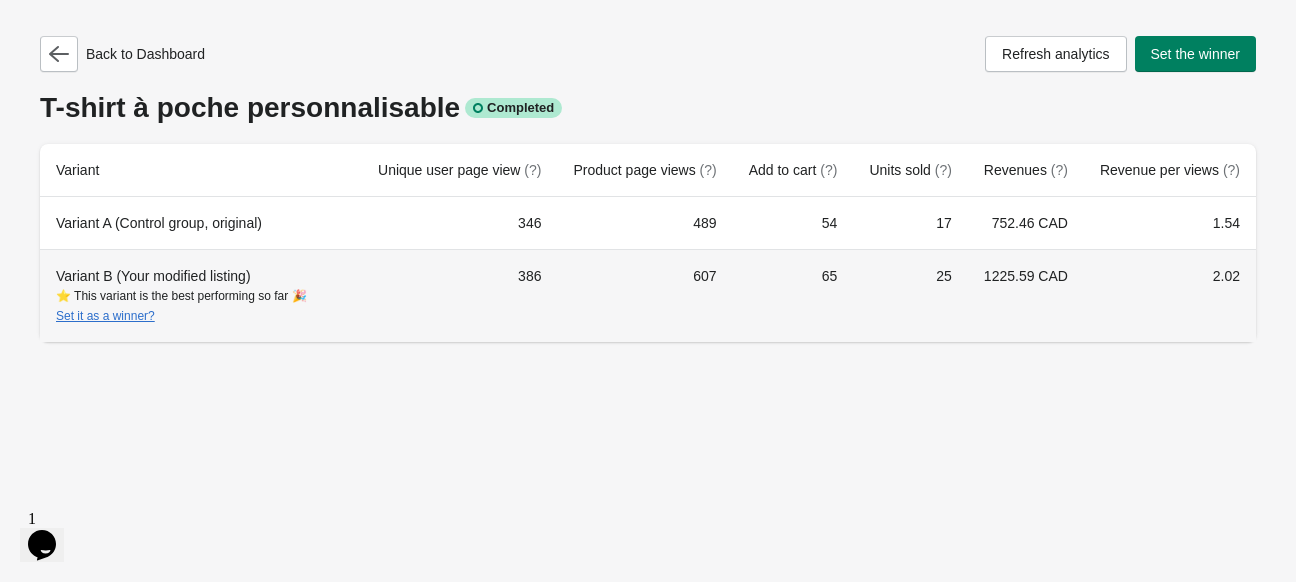 click on "1225.59 CAD" at bounding box center (1026, 295) 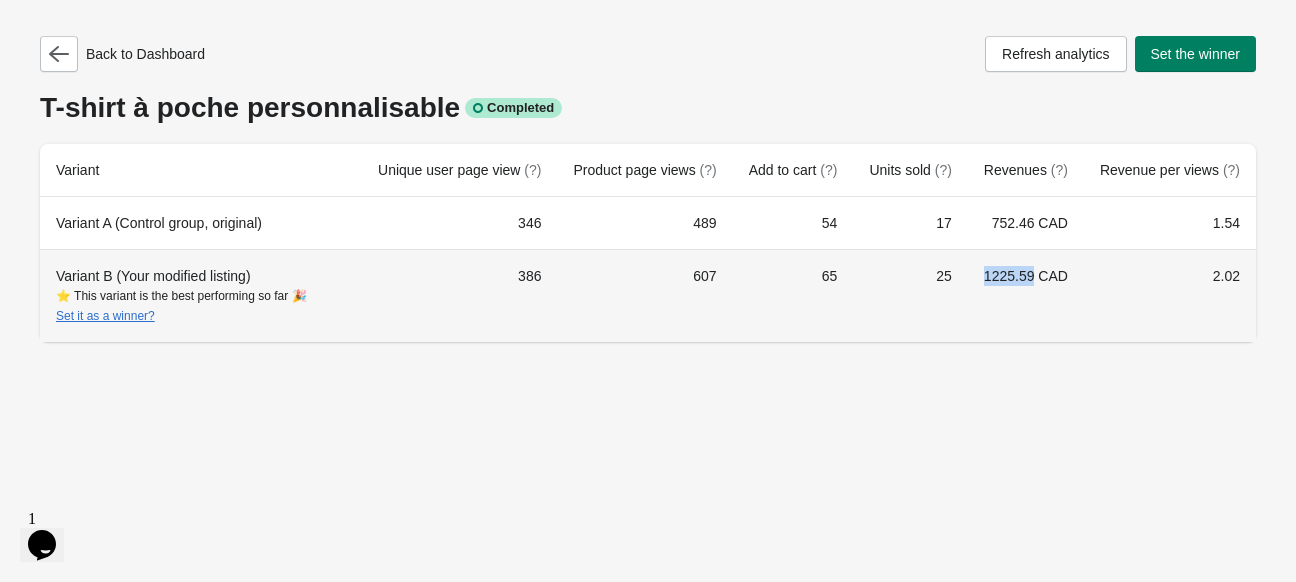click on "1225.59 CAD" at bounding box center [1026, 295] 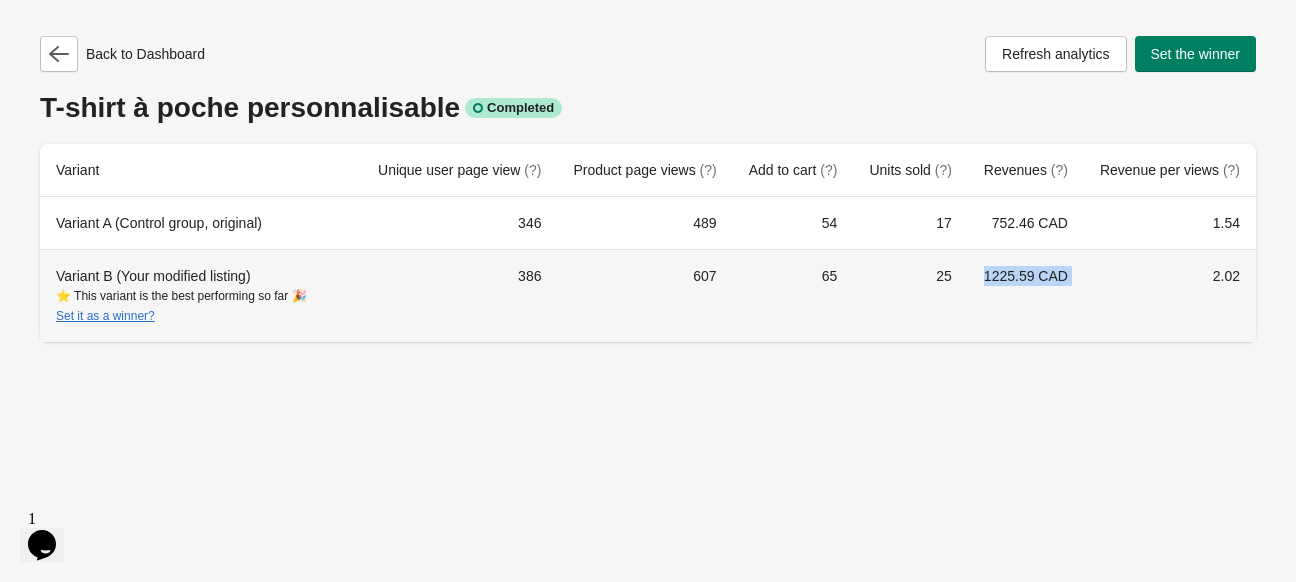 click on "1225.59 CAD" at bounding box center (1026, 295) 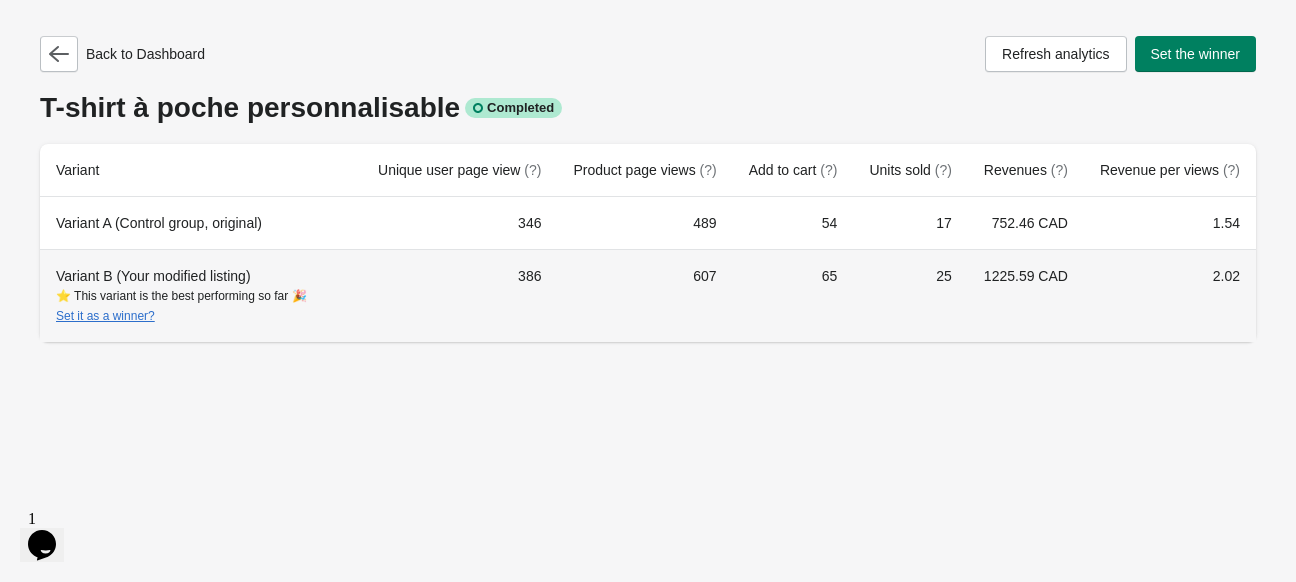 click on "2.02" at bounding box center [1170, 295] 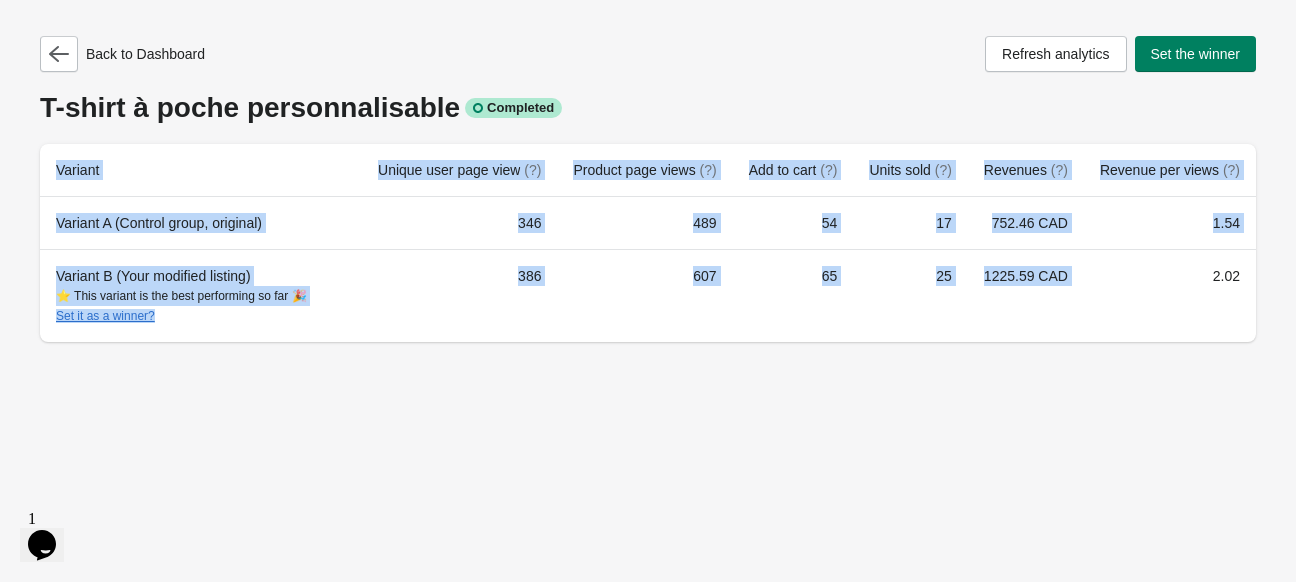 drag, startPoint x: 1214, startPoint y: 275, endPoint x: 1263, endPoint y: 278, distance: 49.09175 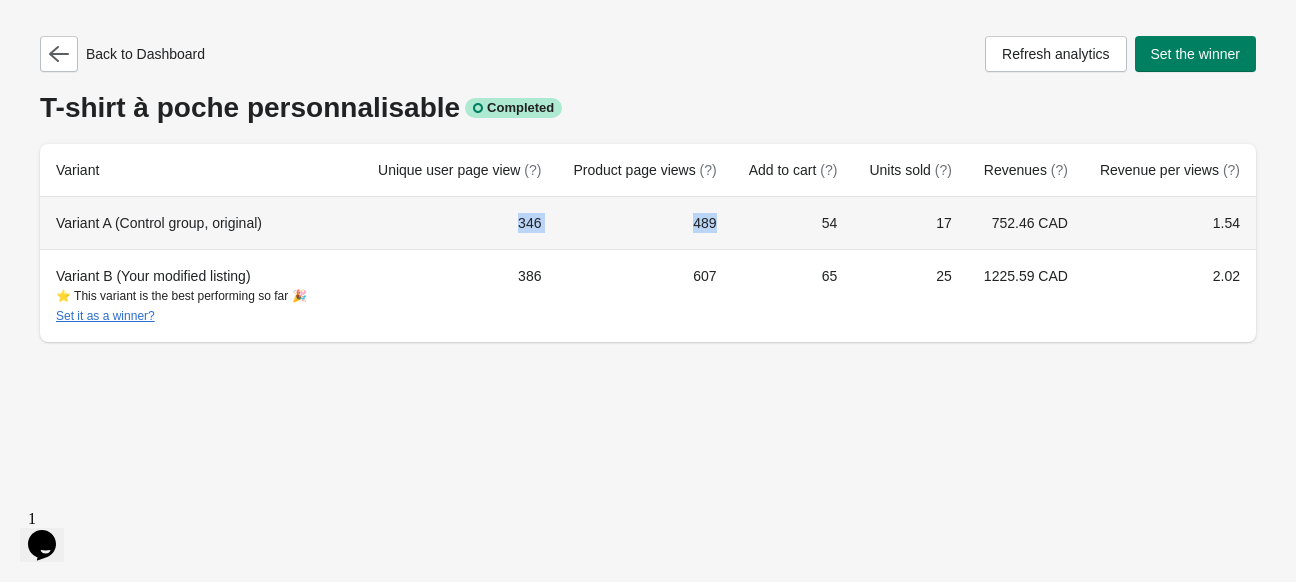 drag, startPoint x: 527, startPoint y: 216, endPoint x: 735, endPoint y: 214, distance: 208.00961 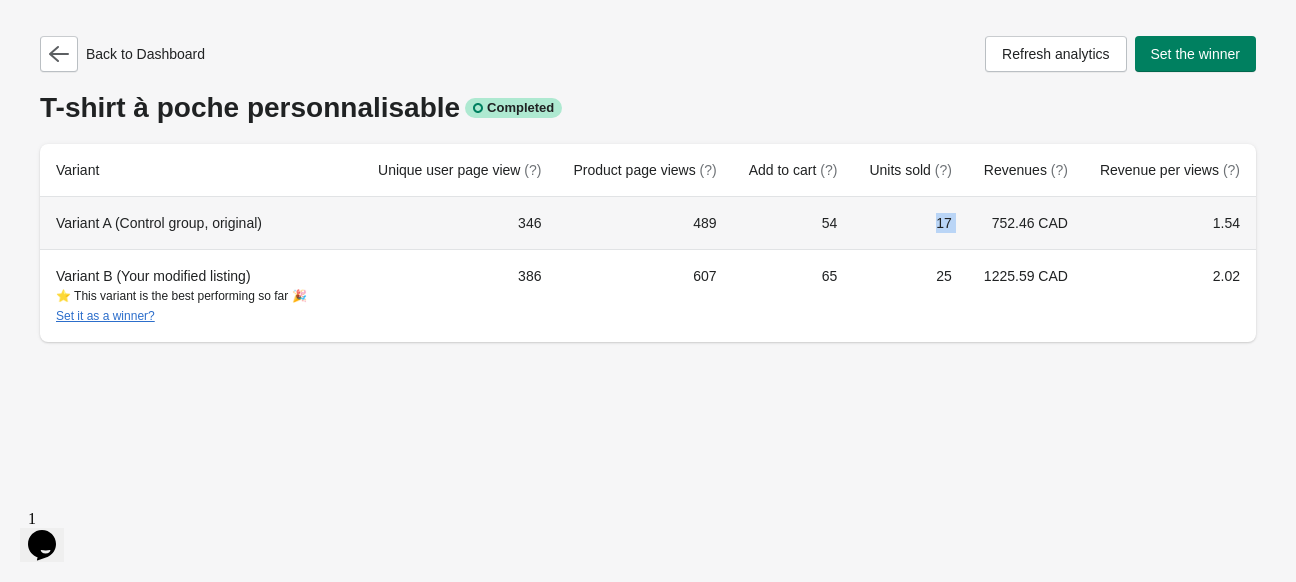 drag, startPoint x: 940, startPoint y: 219, endPoint x: 975, endPoint y: 219, distance: 35 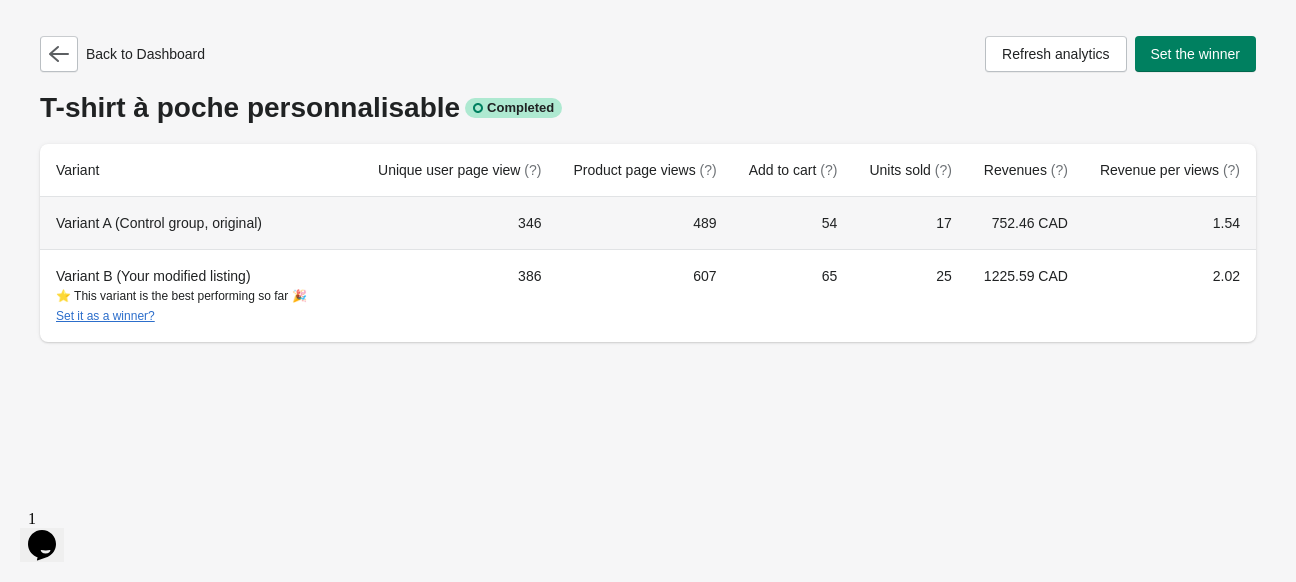 click on "752.46 CAD" at bounding box center [1026, 223] 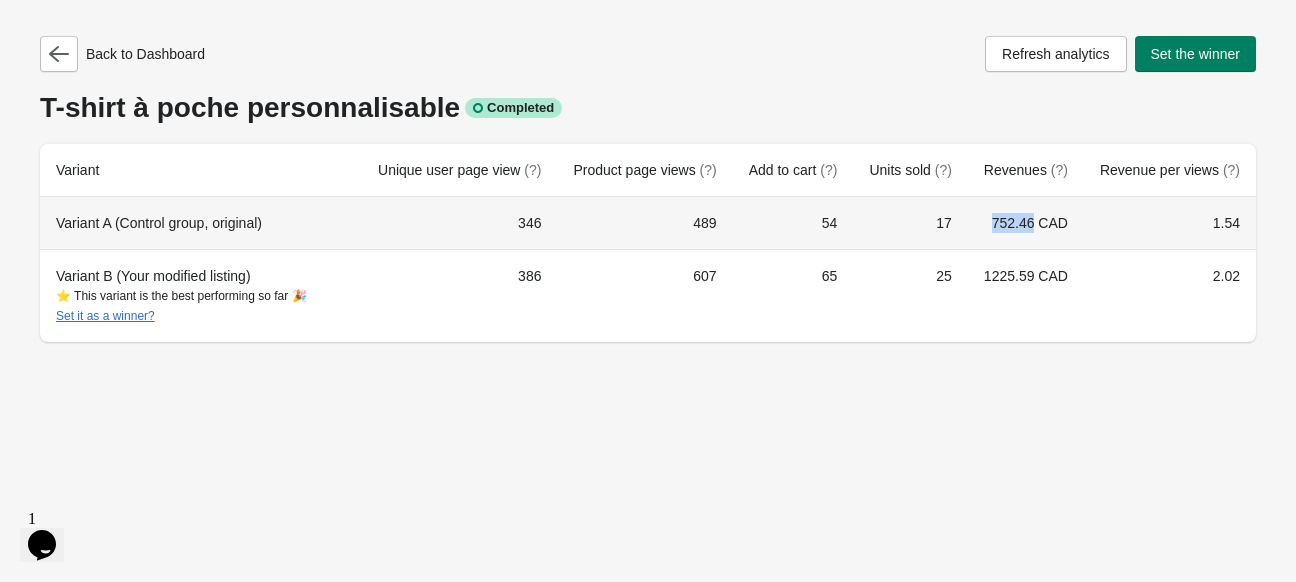 click on "752.46 CAD" at bounding box center [1026, 223] 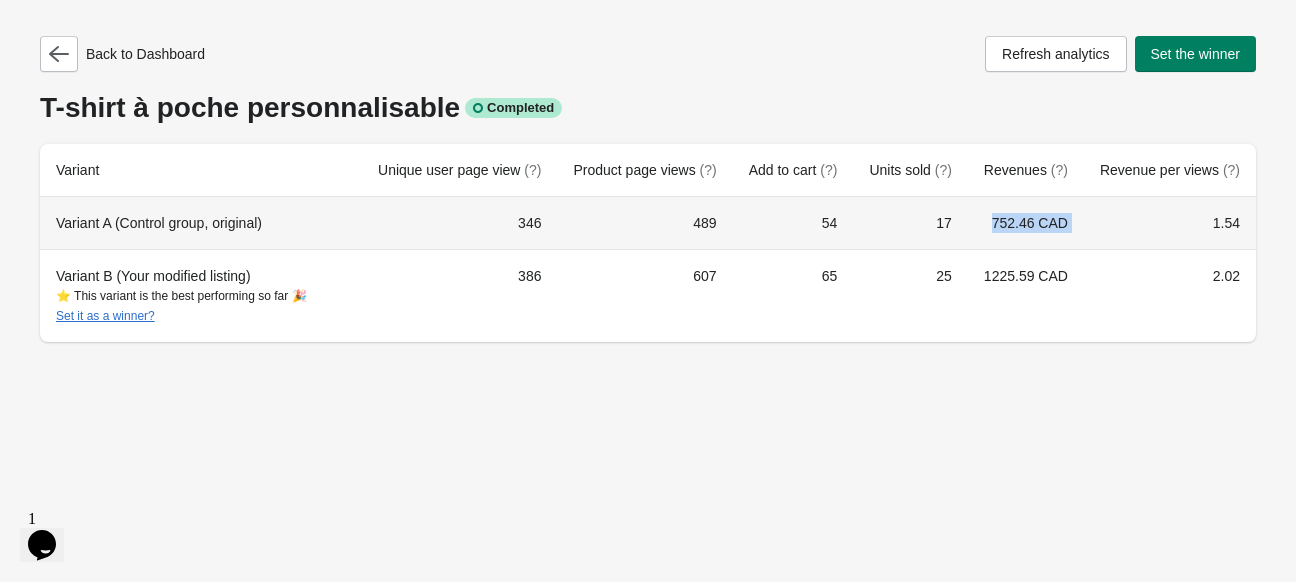 click on "752.46 CAD" at bounding box center (1026, 223) 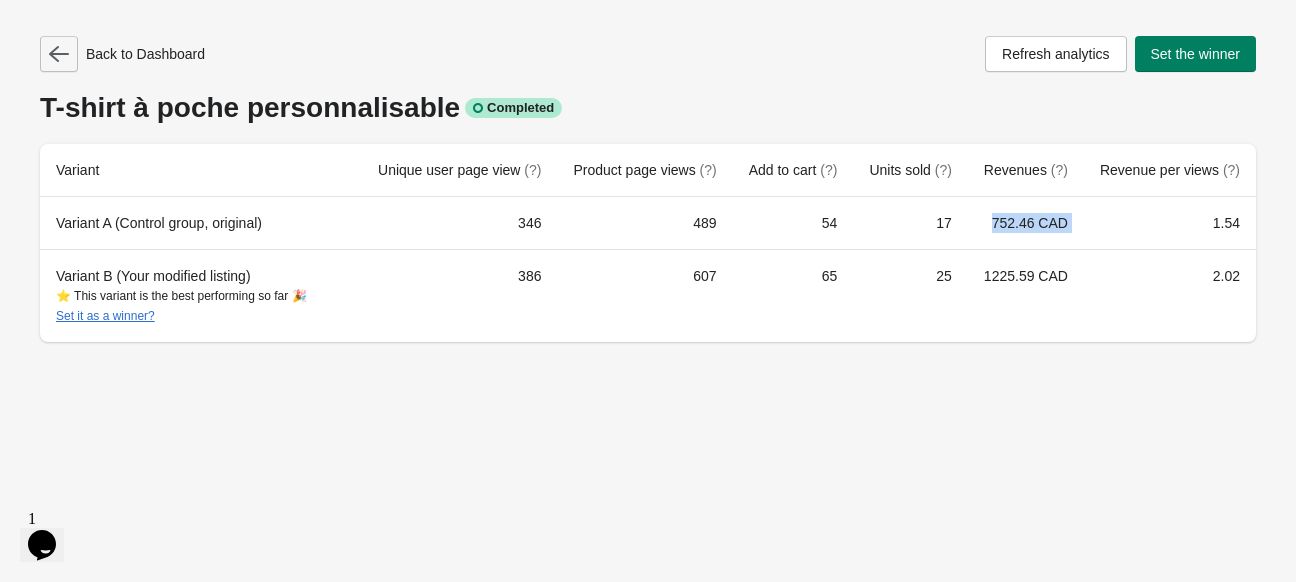 click 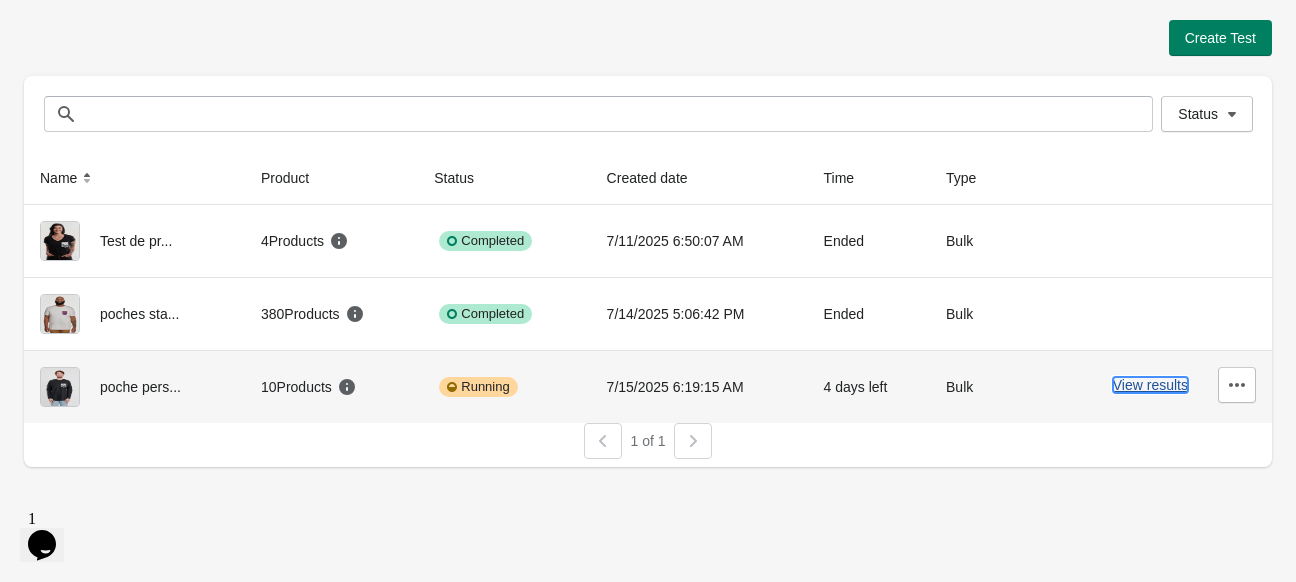 click on "View results" at bounding box center [1150, 385] 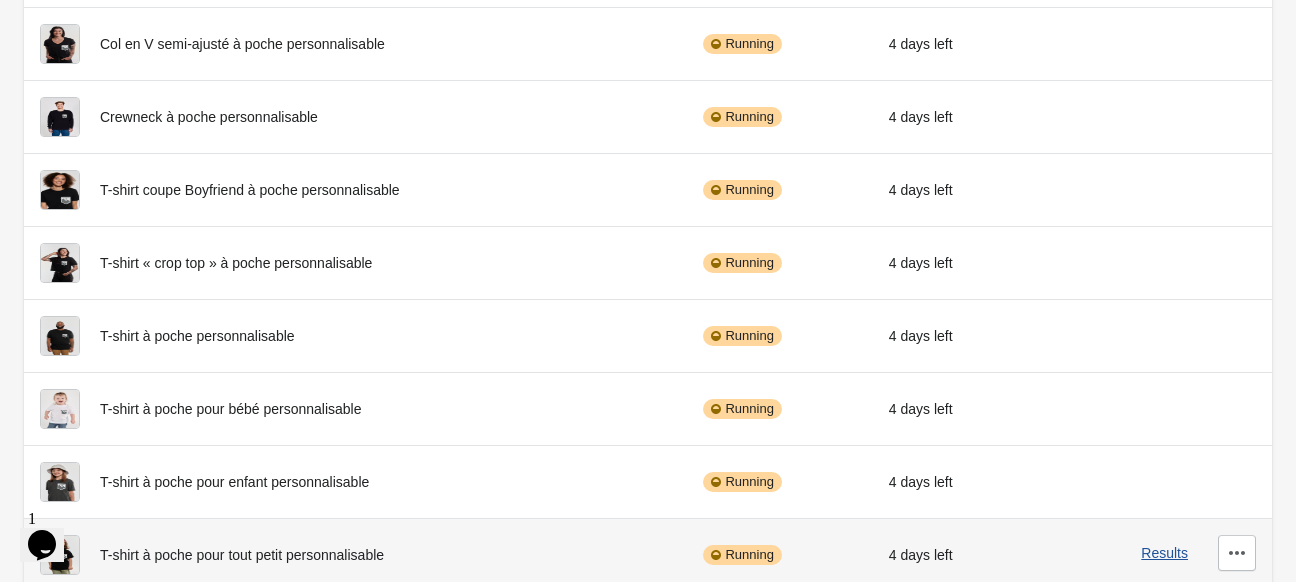 scroll, scrollTop: 280, scrollLeft: 0, axis: vertical 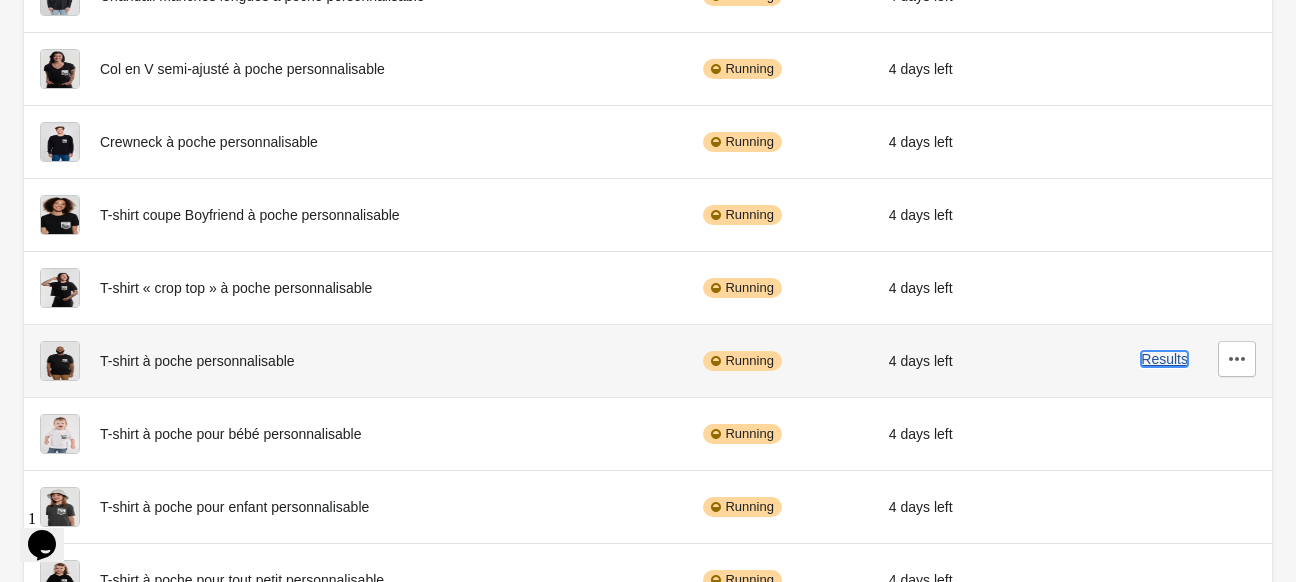 click on "Results" at bounding box center (1164, 359) 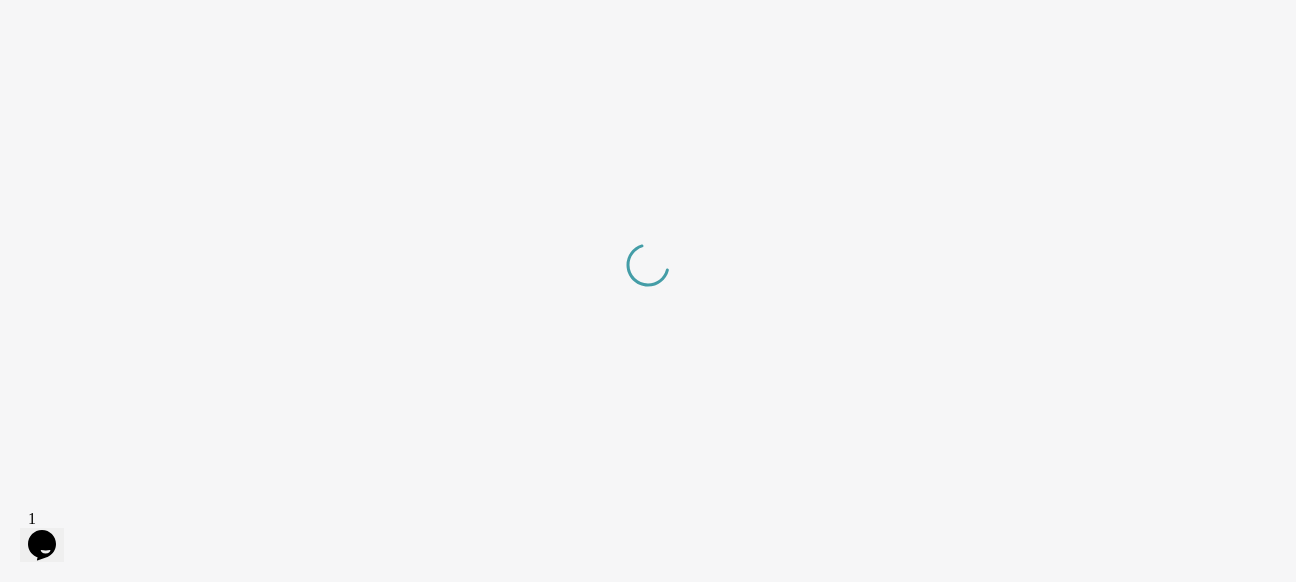 scroll, scrollTop: 0, scrollLeft: 0, axis: both 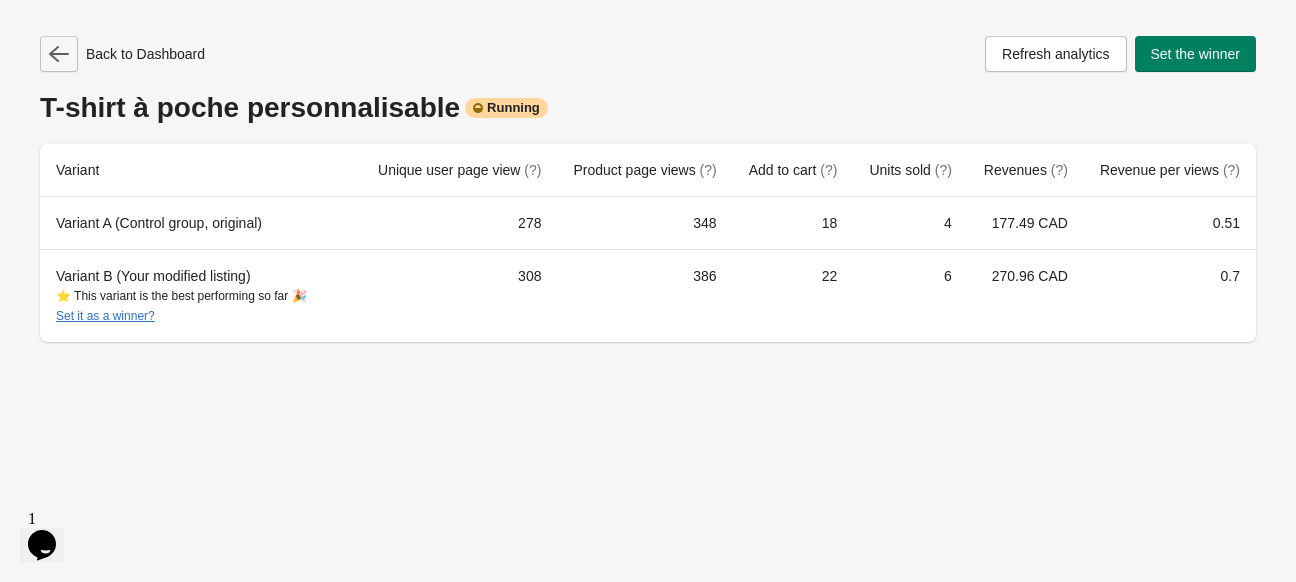 click 